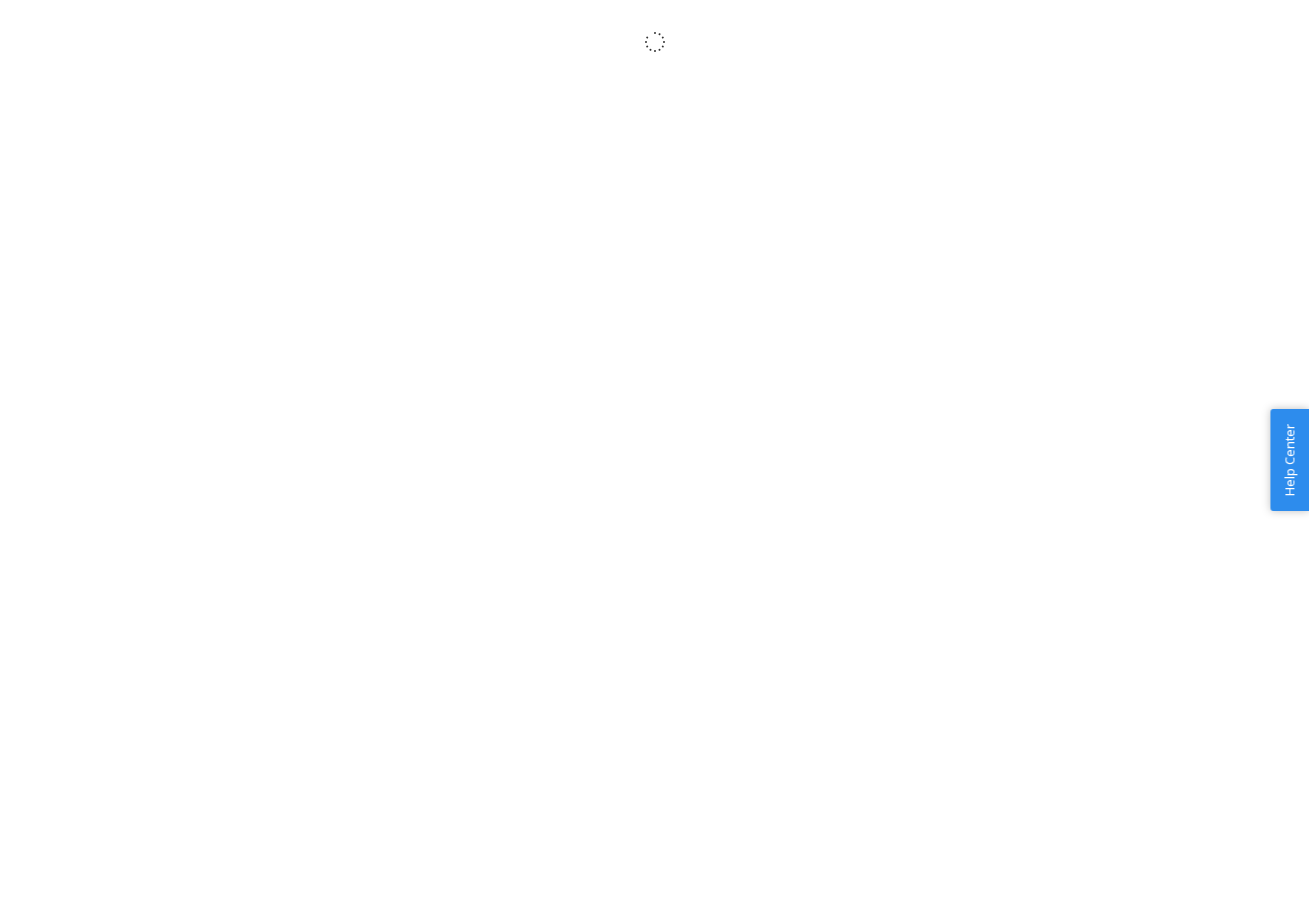 scroll, scrollTop: 0, scrollLeft: 0, axis: both 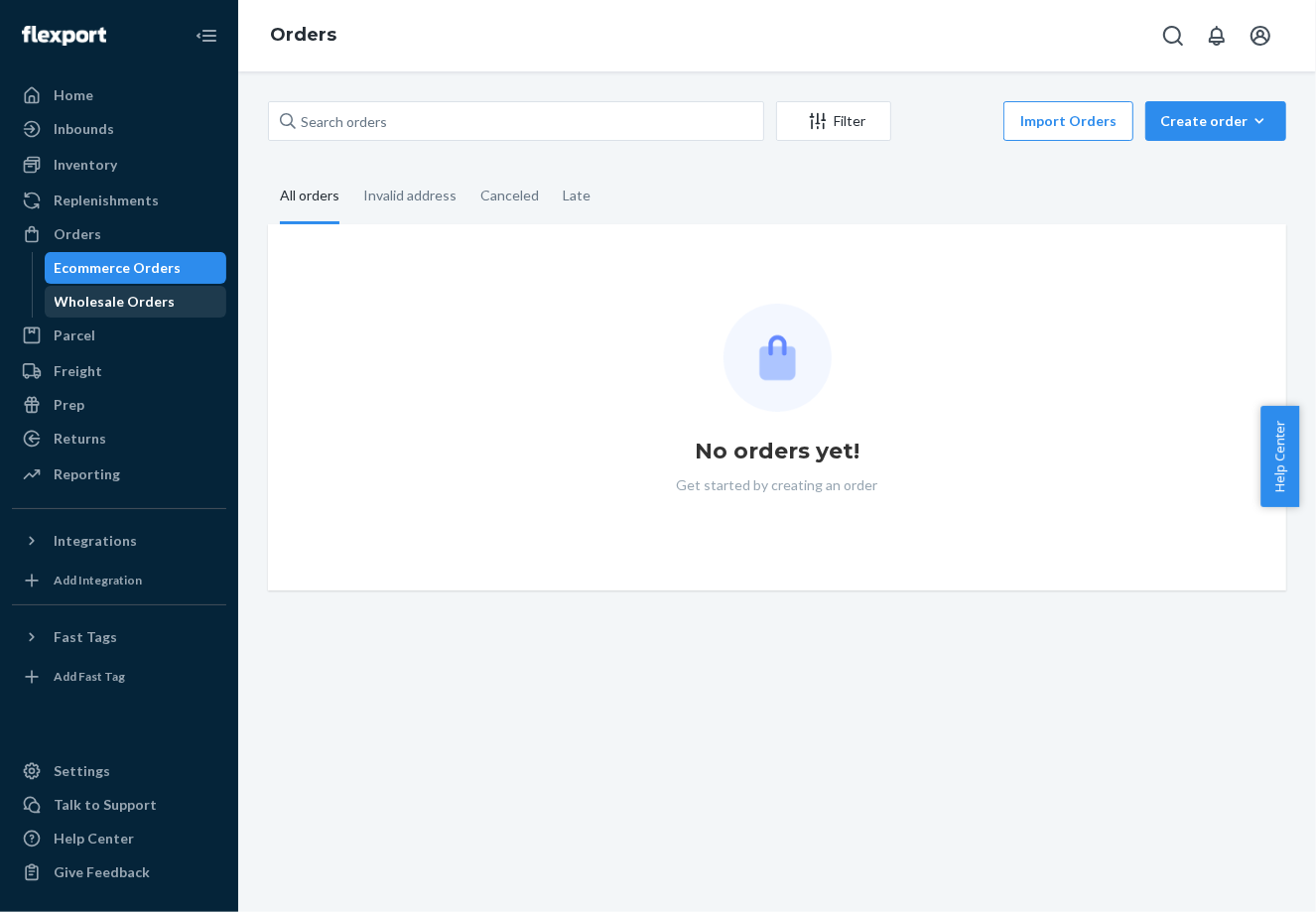 click on "Wholesale Orders" at bounding box center [115, 302] 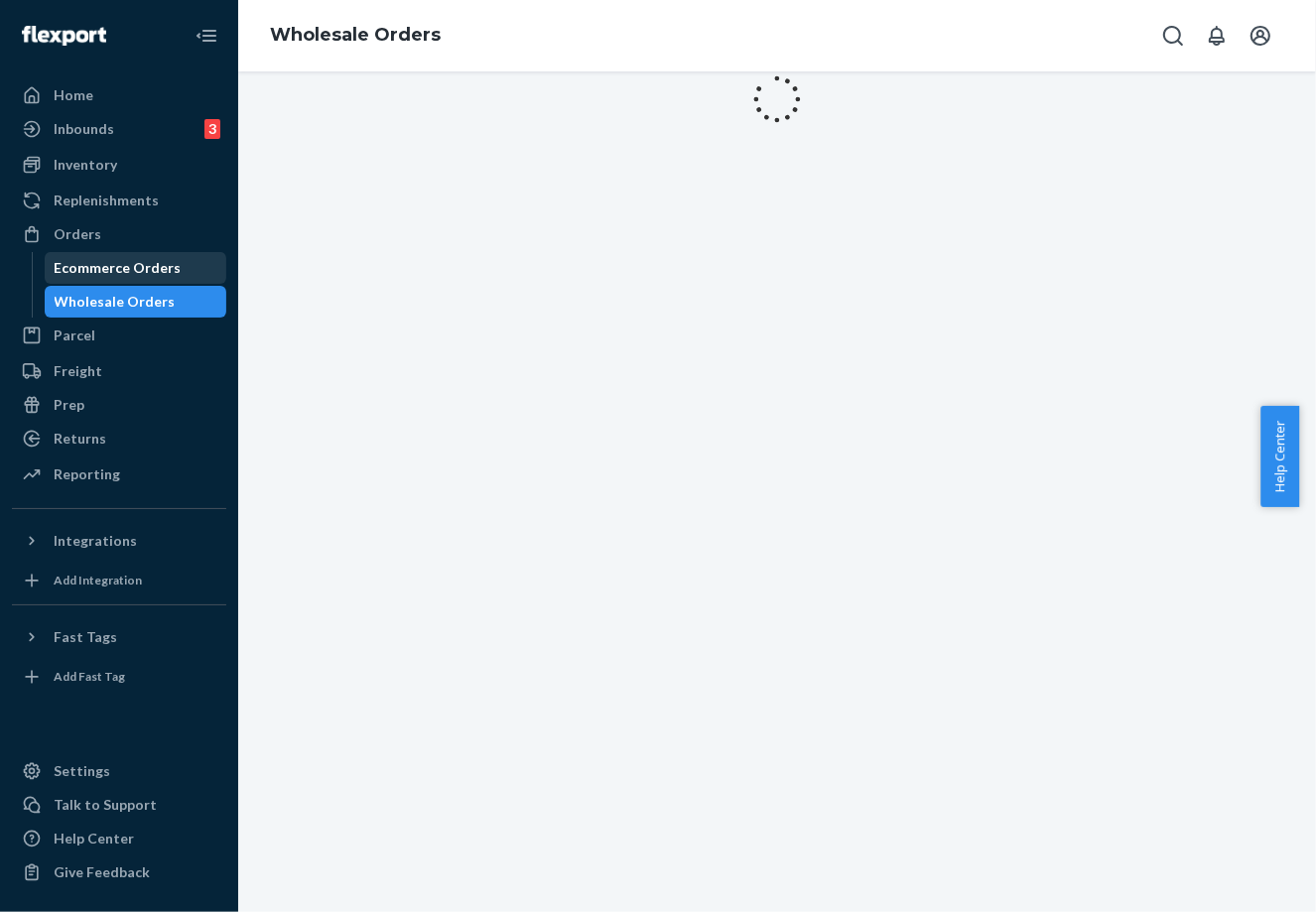 click on "Ecommerce Orders" at bounding box center [118, 268] 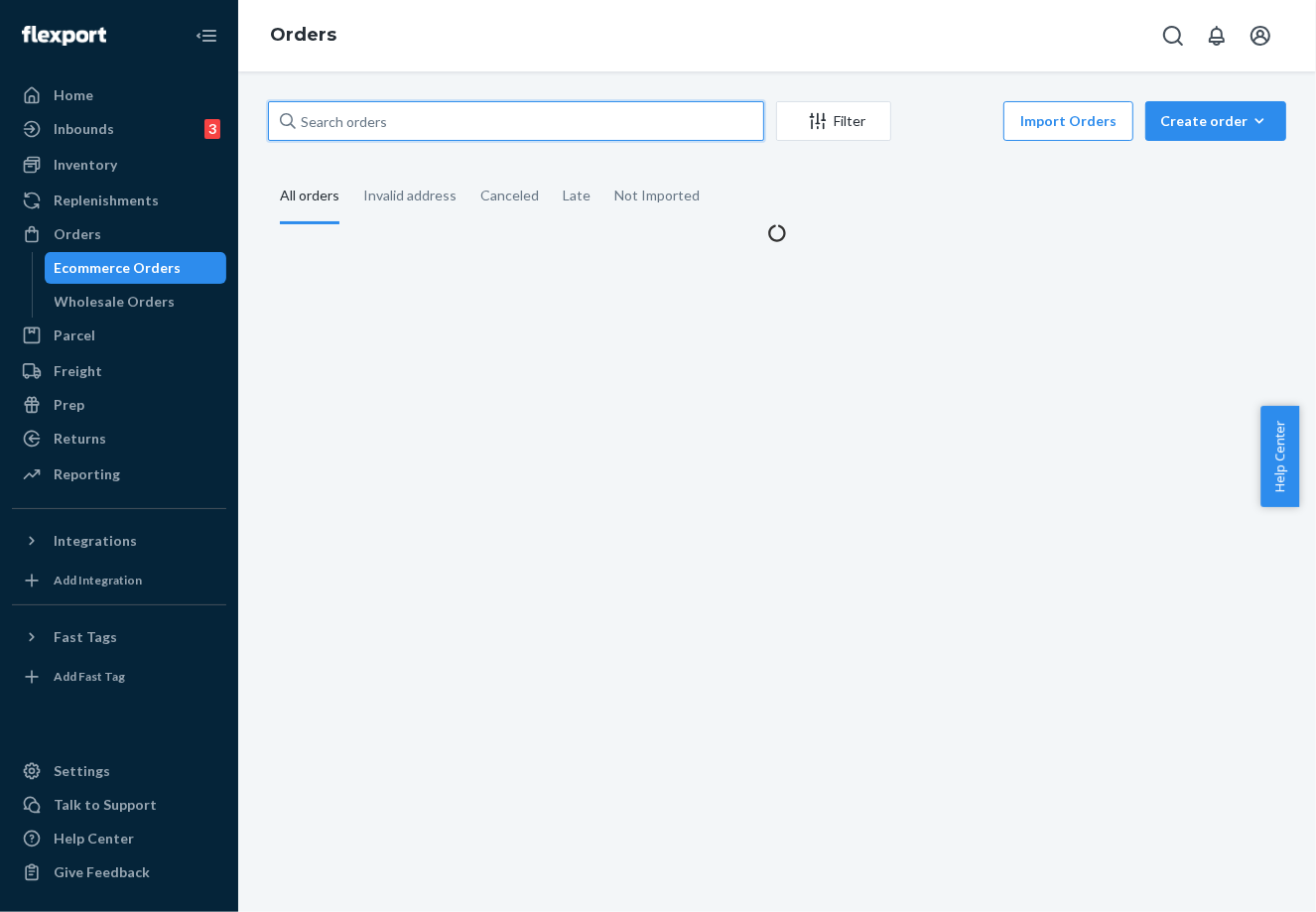 click at bounding box center (516, 121) 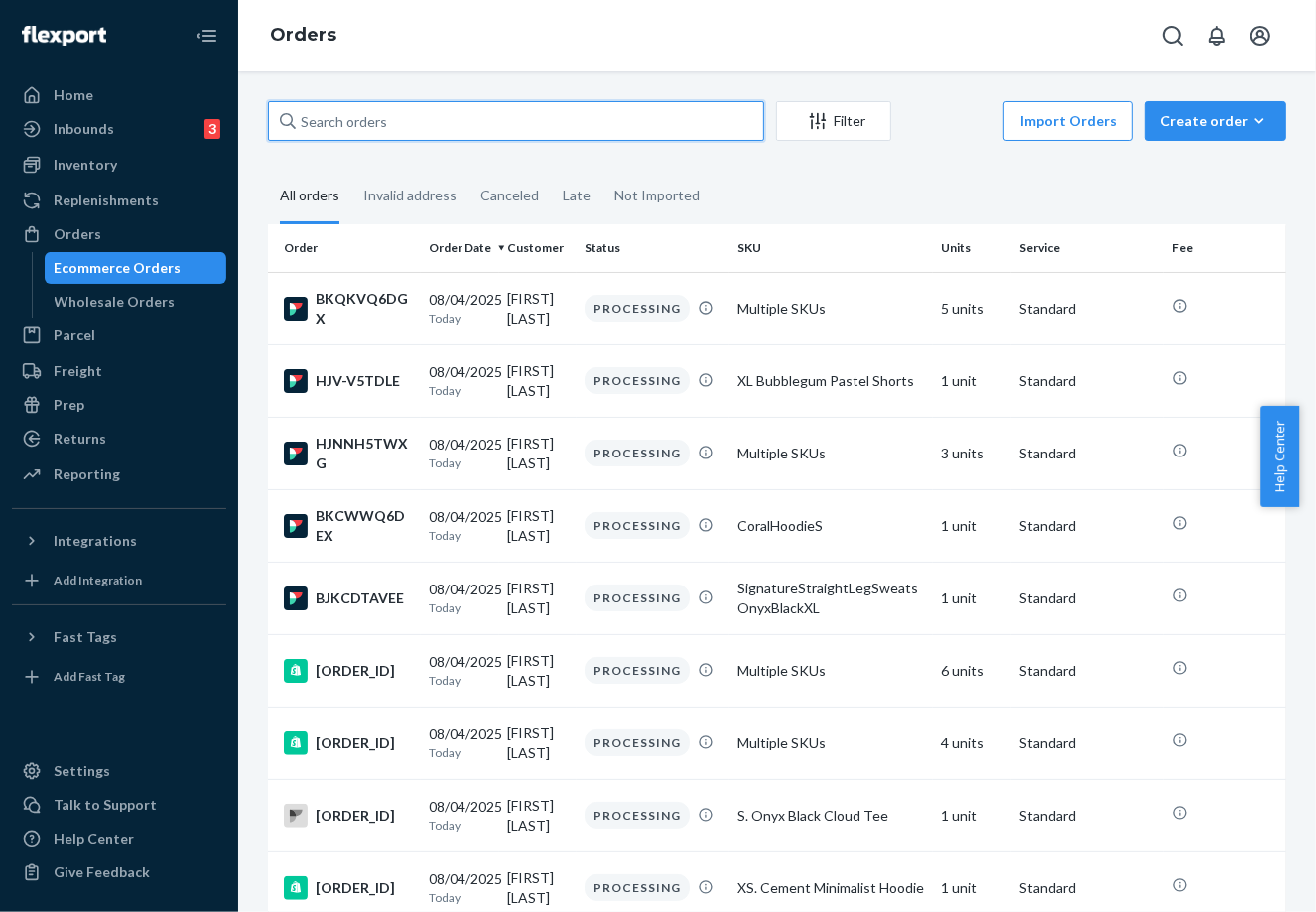 paste on "[NUMBER]" 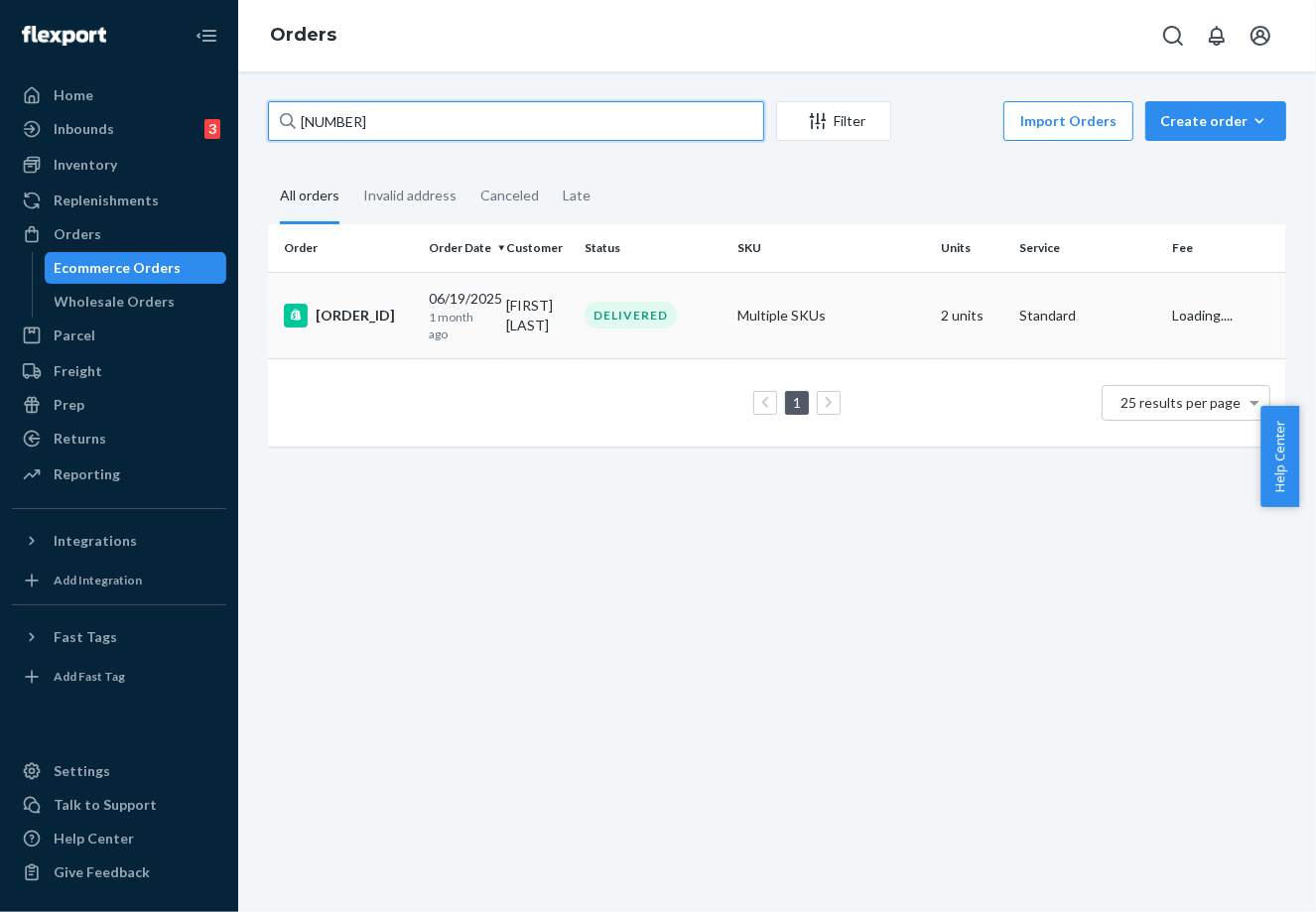 type on "[NUMBER]" 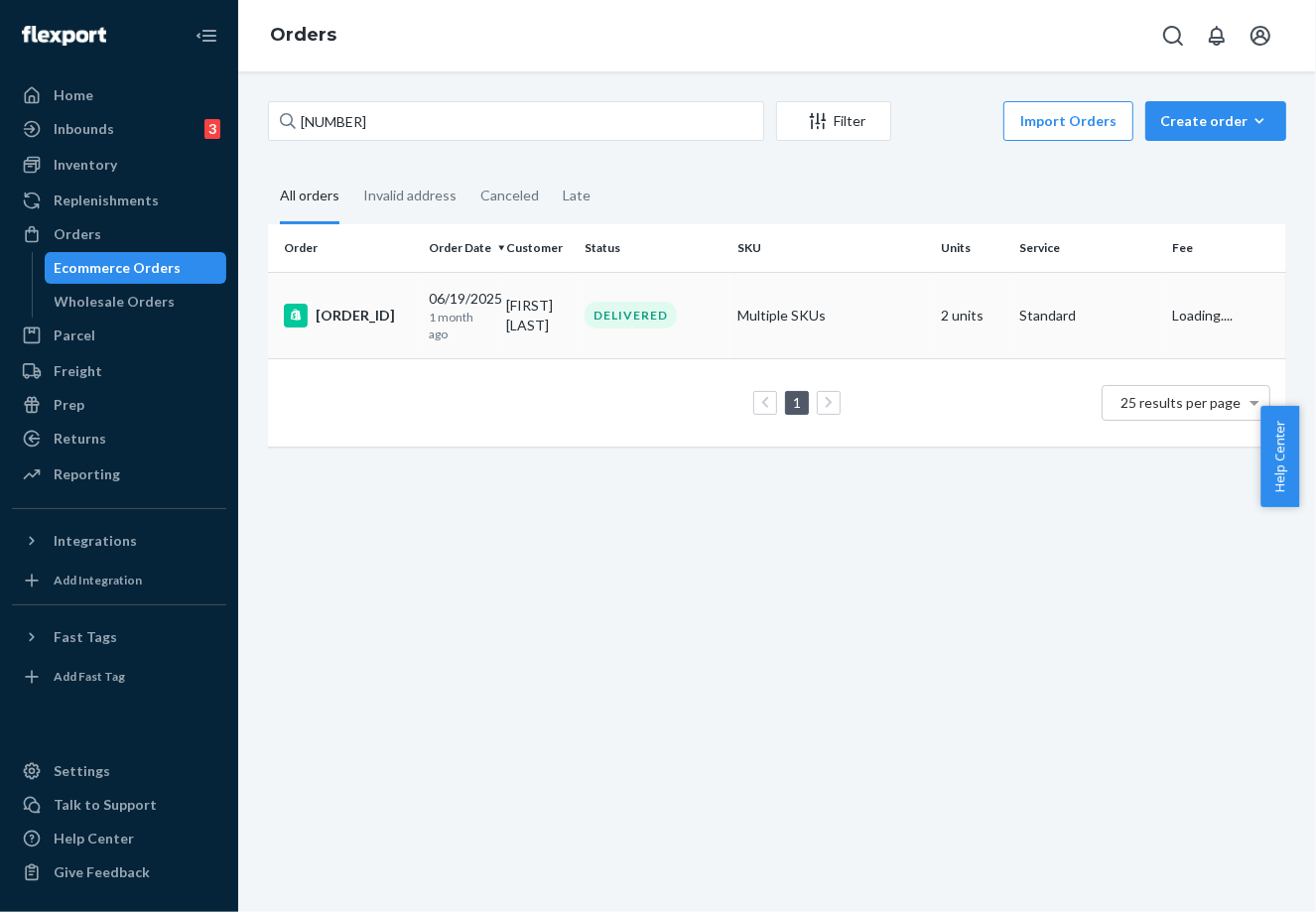 click on "DELIVERED" at bounding box center (653, 315) 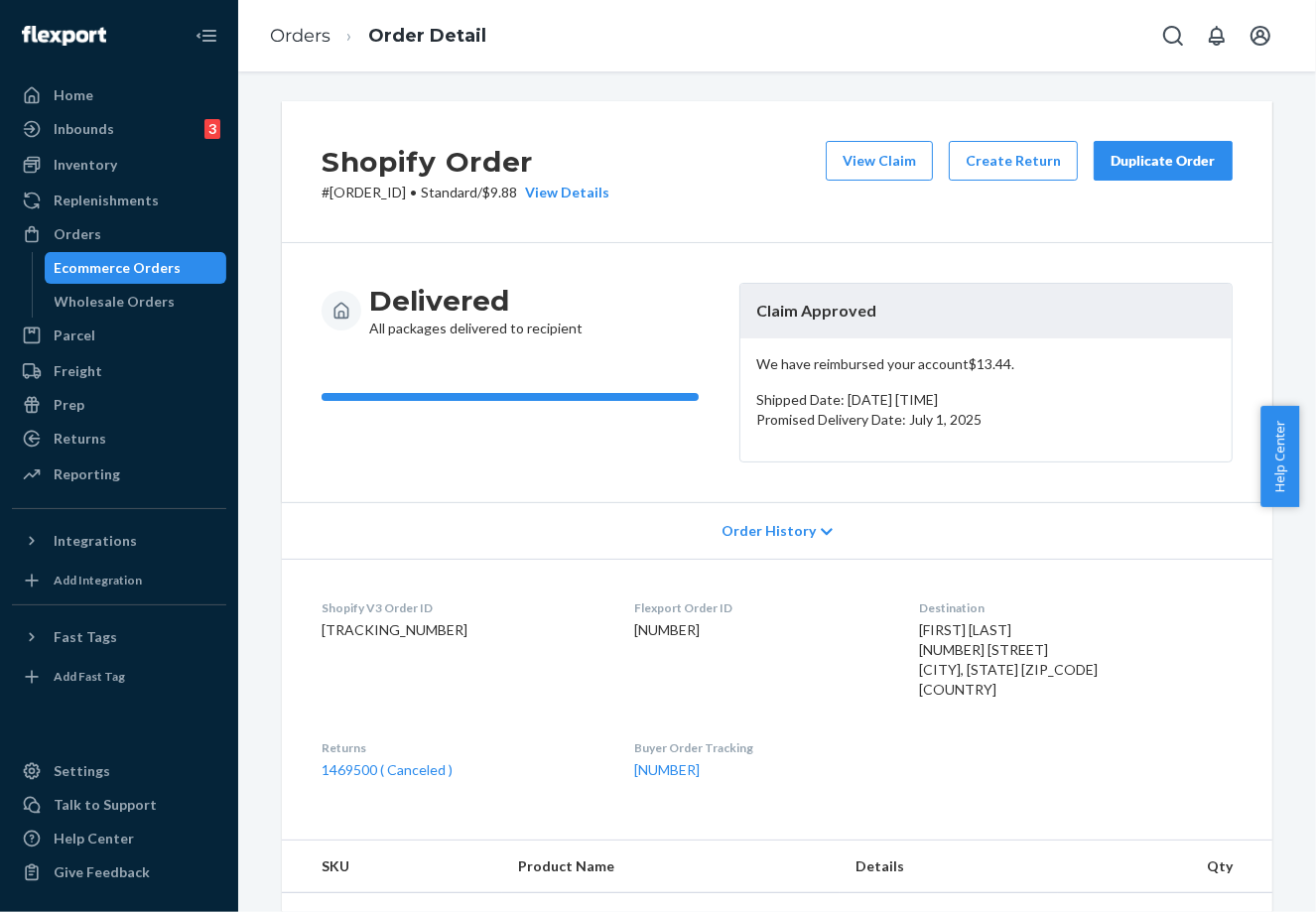 drag, startPoint x: 624, startPoint y: 246, endPoint x: 592, endPoint y: 428, distance: 184.79177 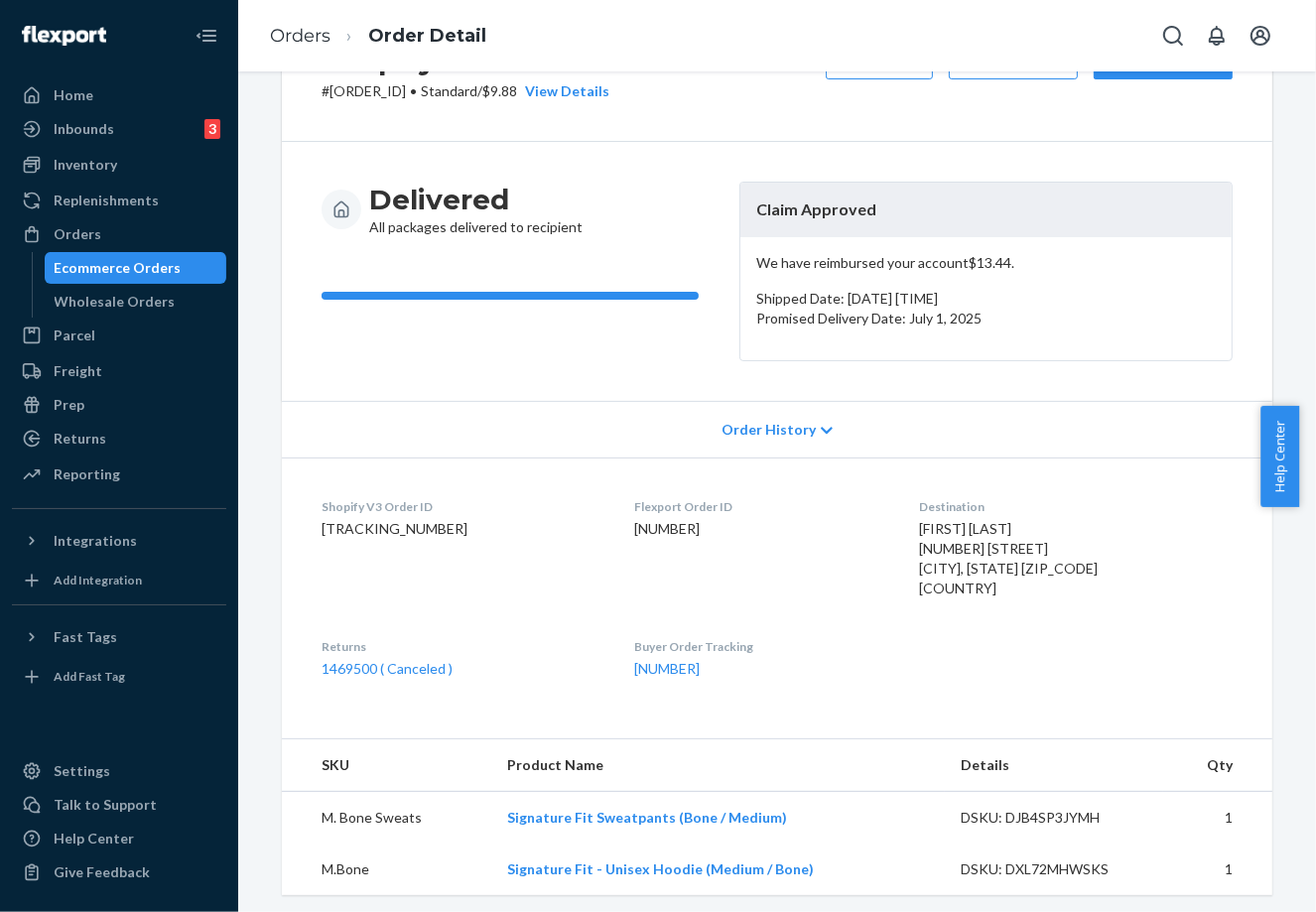 scroll, scrollTop: 220, scrollLeft: 0, axis: vertical 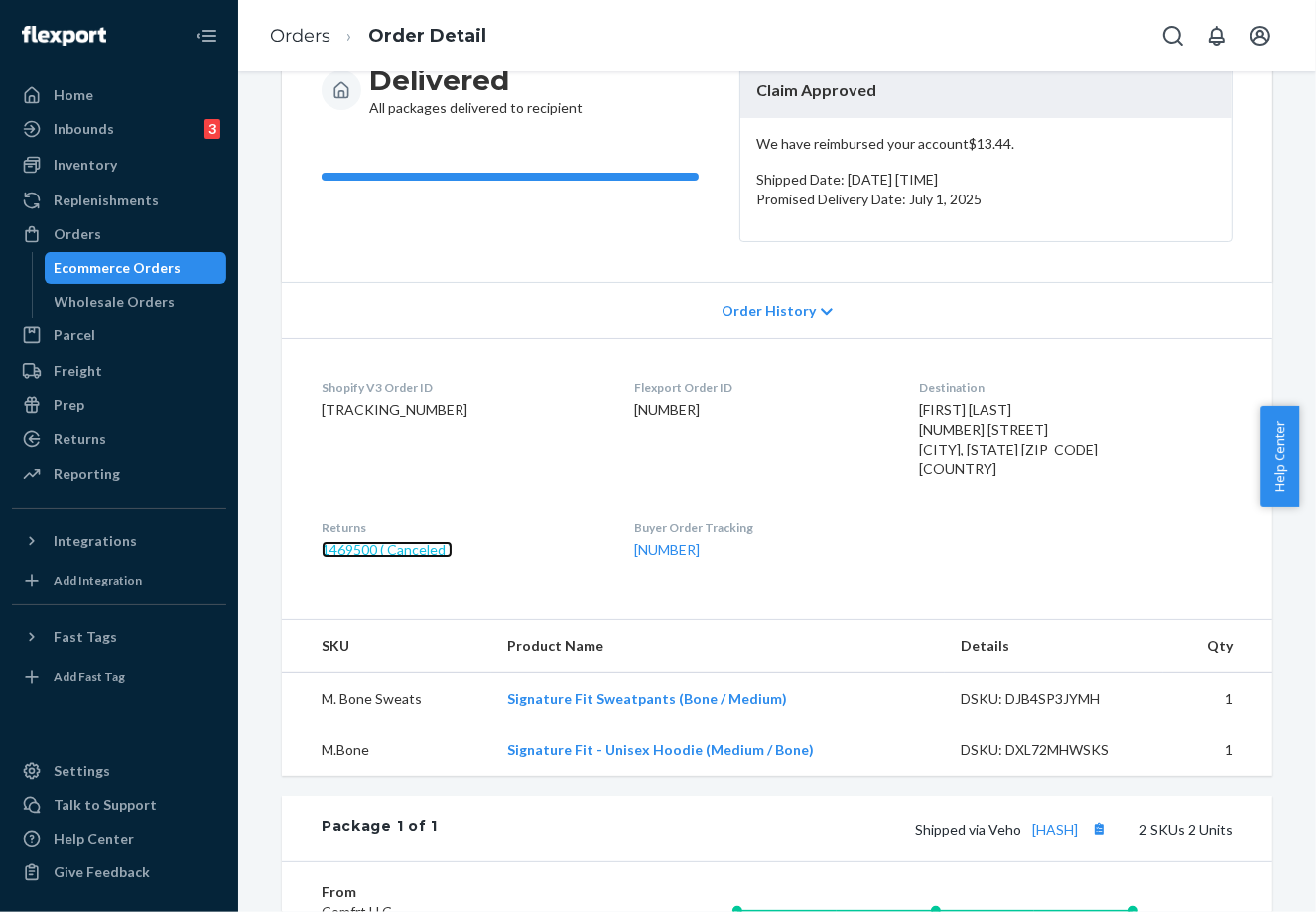 click on "1469500 ( Canceled )" at bounding box center [387, 549] 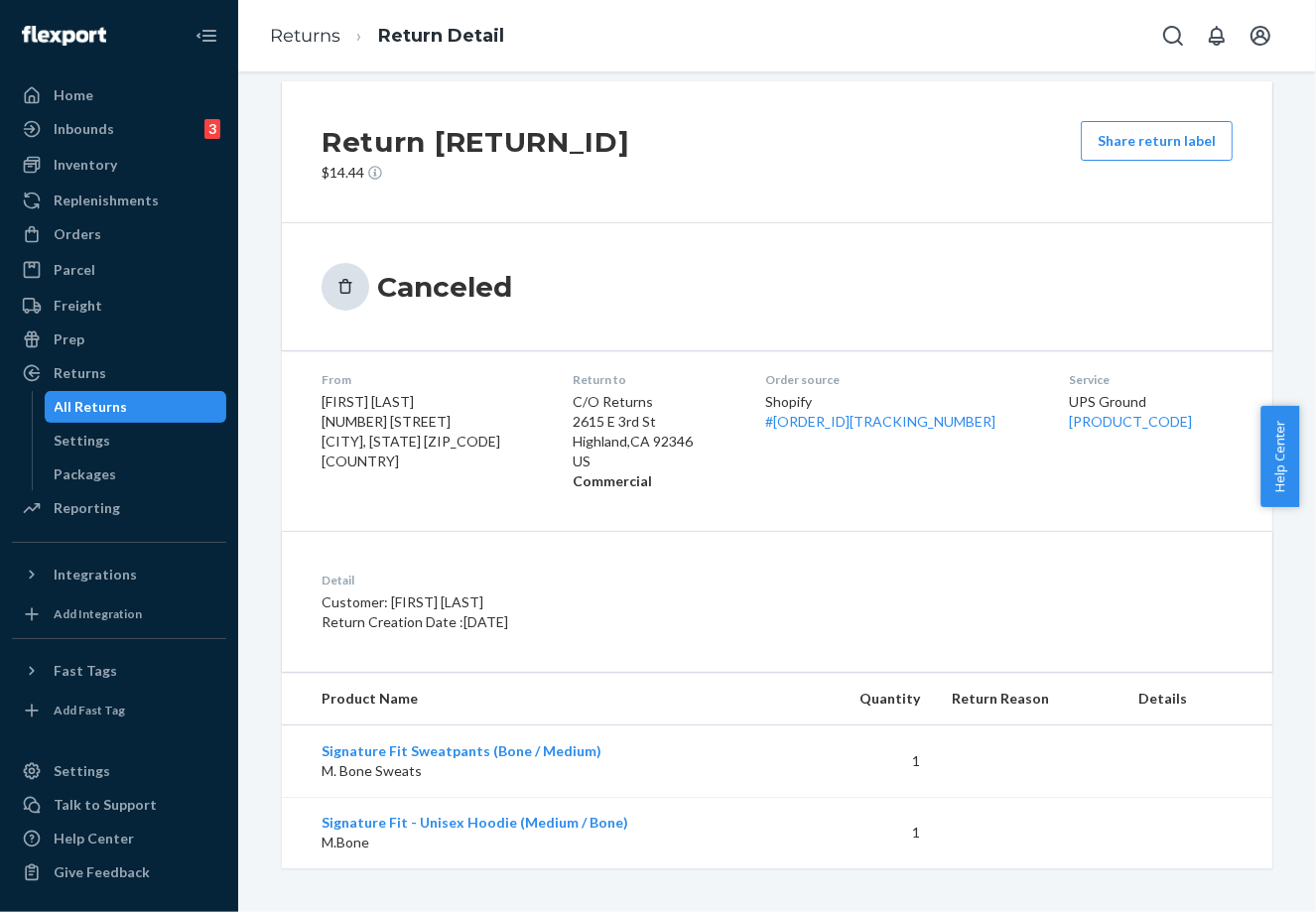 scroll, scrollTop: 25, scrollLeft: 0, axis: vertical 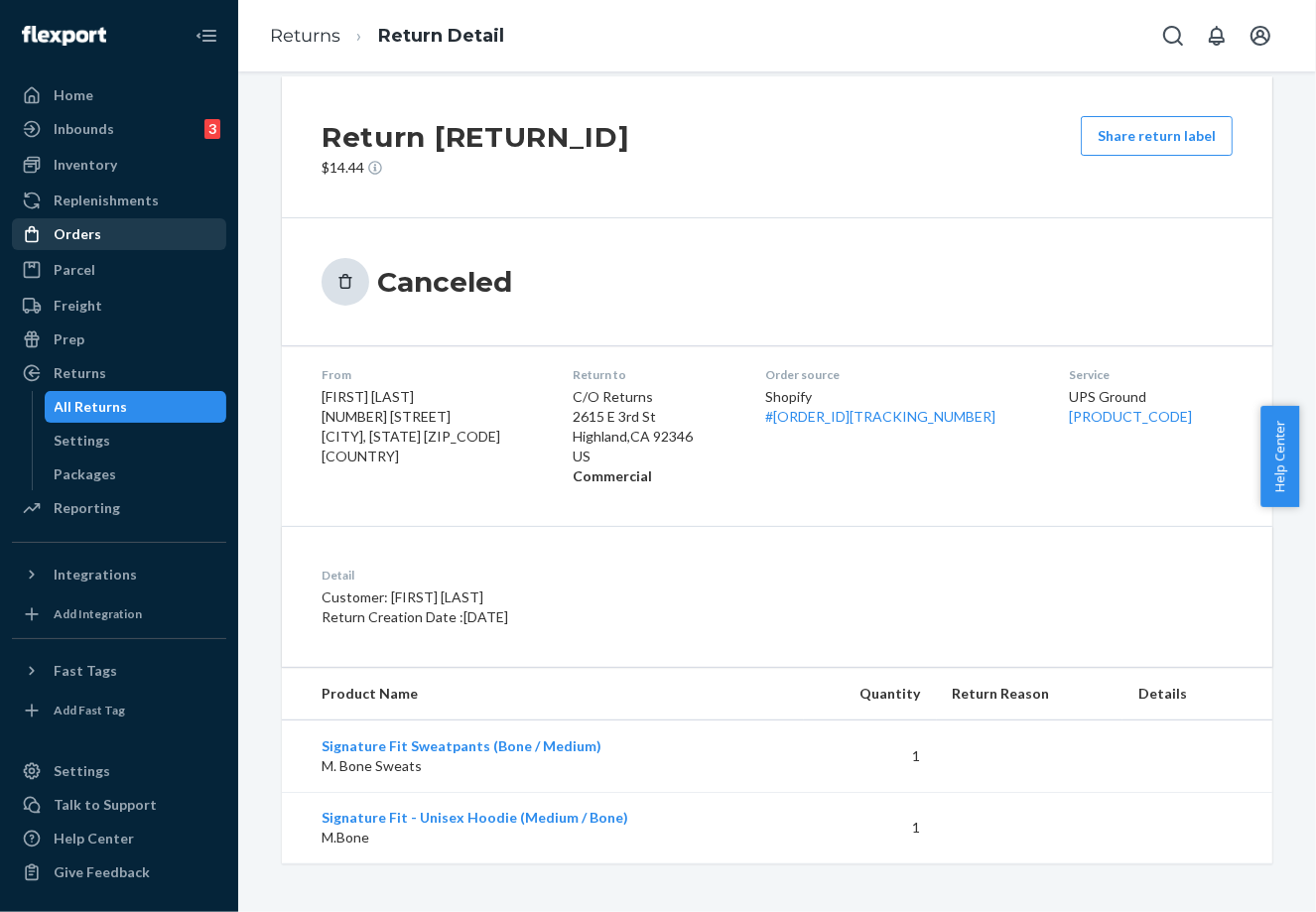 click on "Orders" at bounding box center [119, 234] 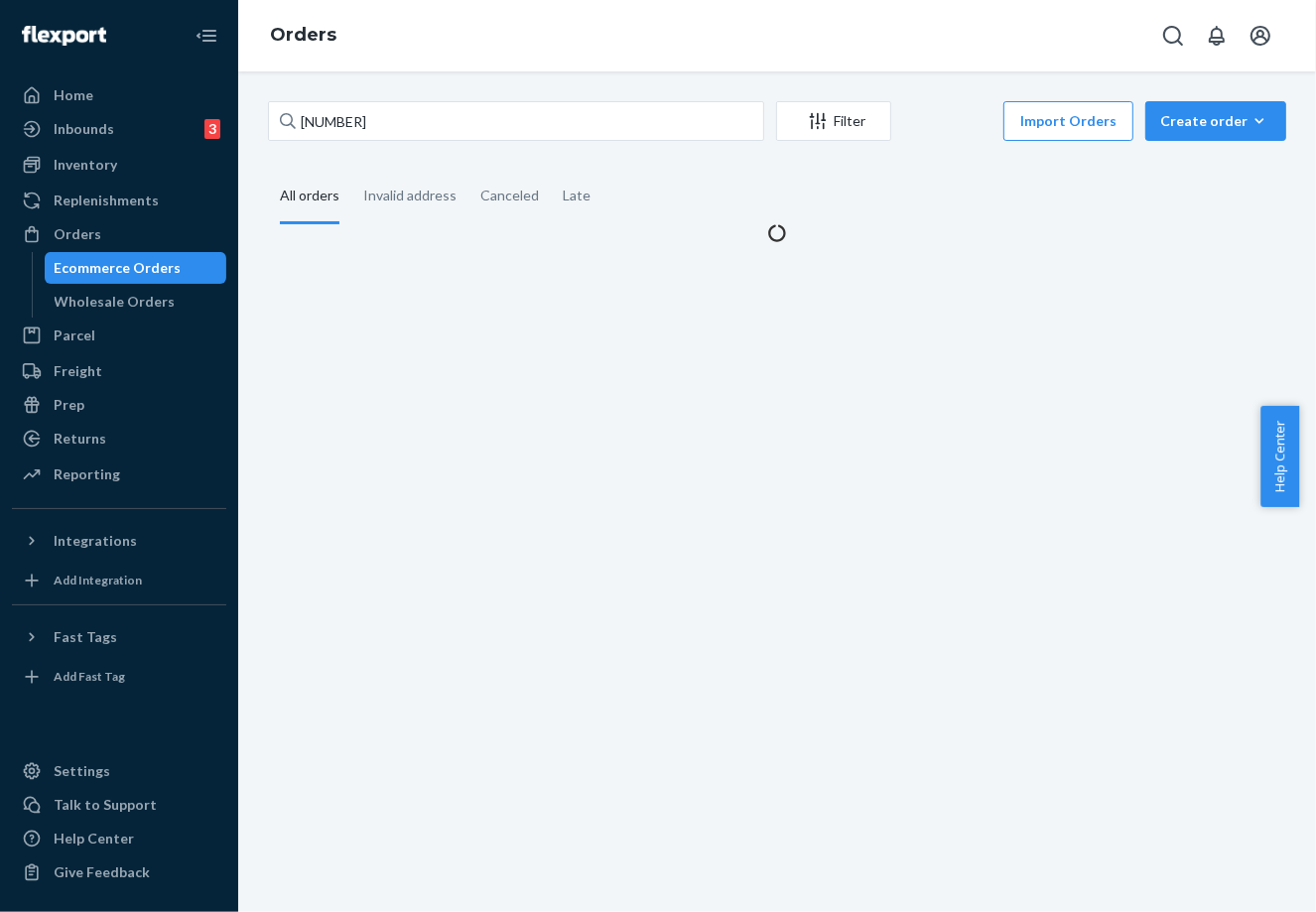 scroll, scrollTop: 0, scrollLeft: 0, axis: both 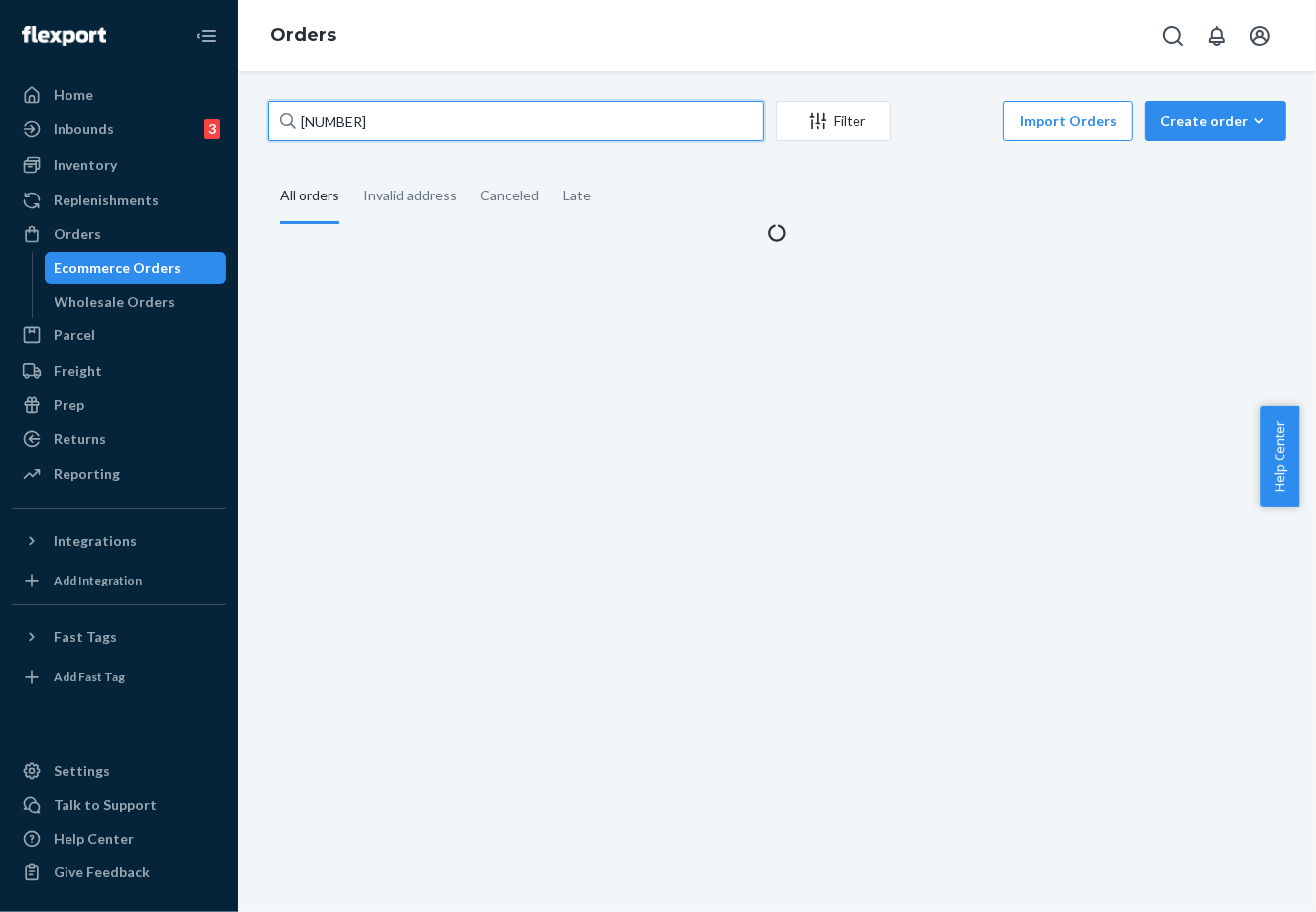 click on "[NUMBER]" at bounding box center (516, 121) 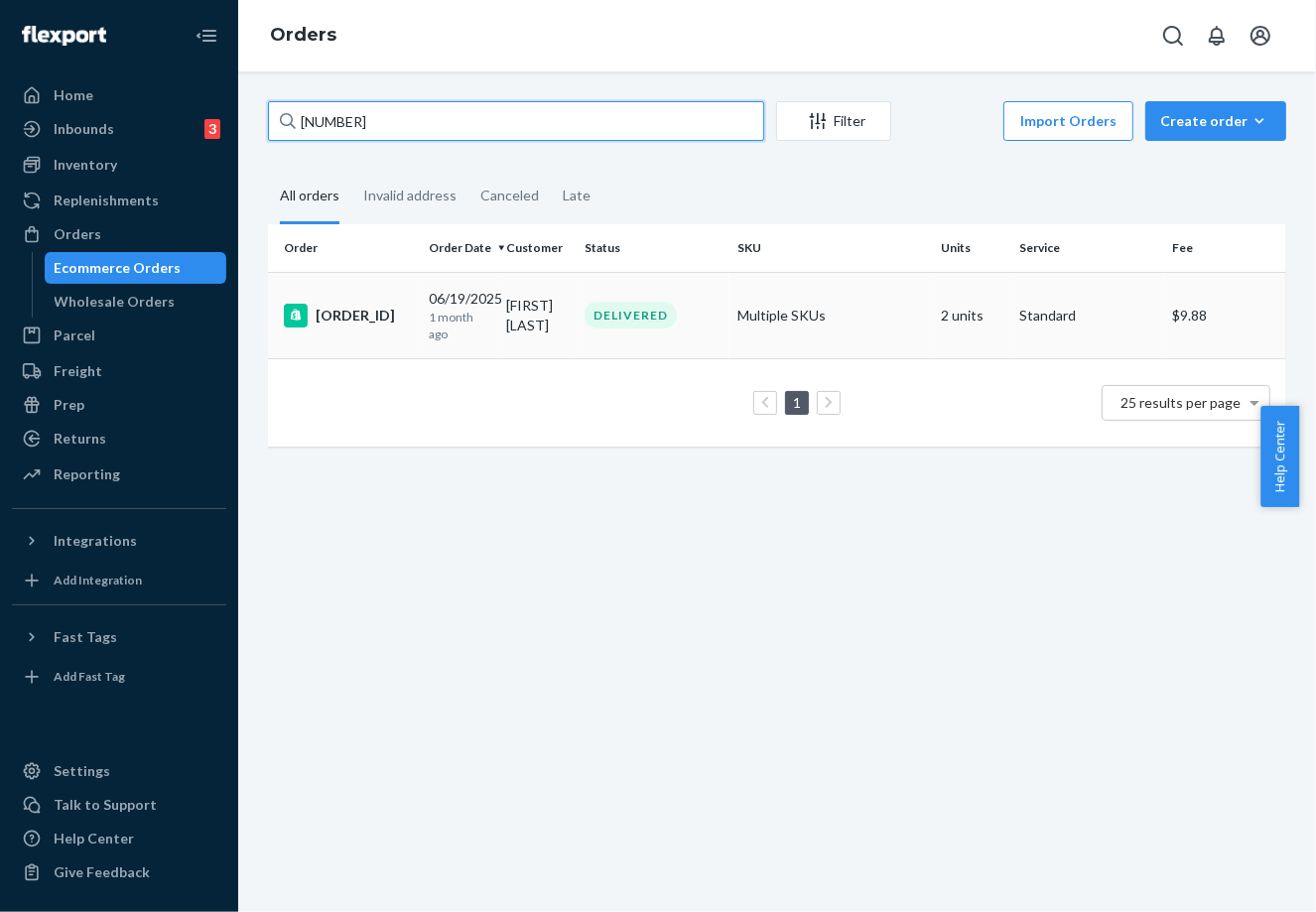 type on "[NUMBER]" 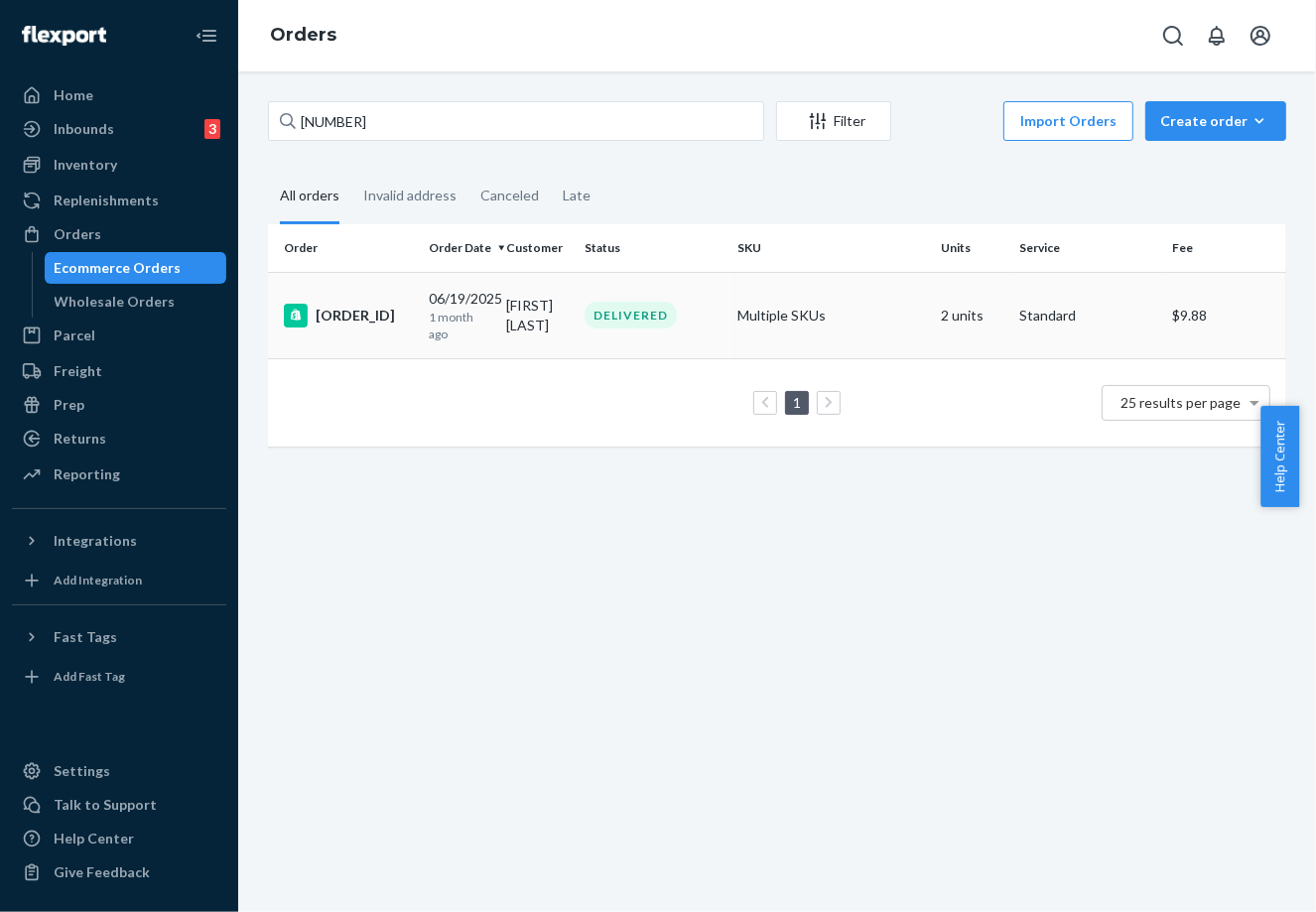 click on "1 month ago" at bounding box center [460, 326] 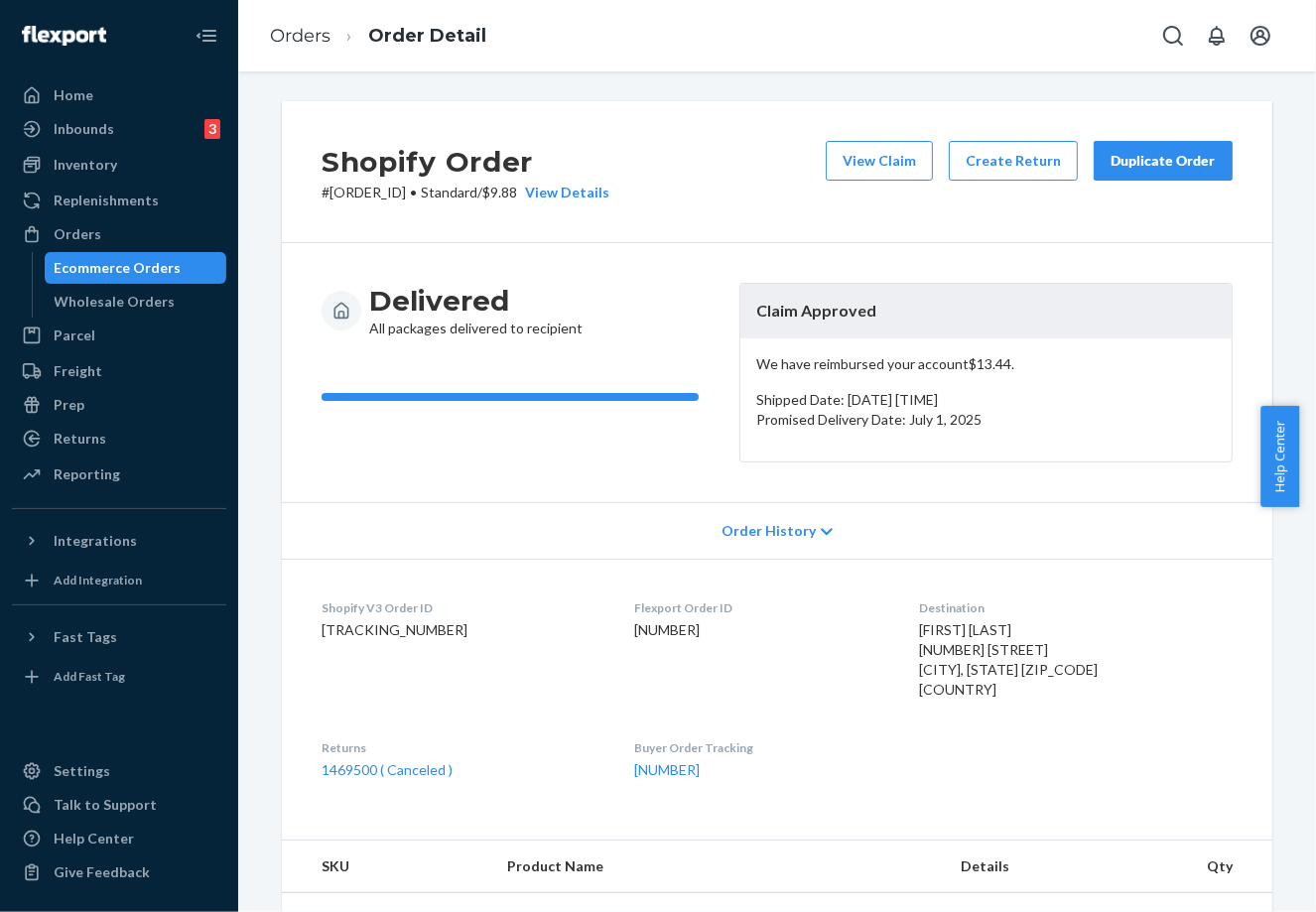 click on "Orders Order Detail" at bounding box center (378, 36) 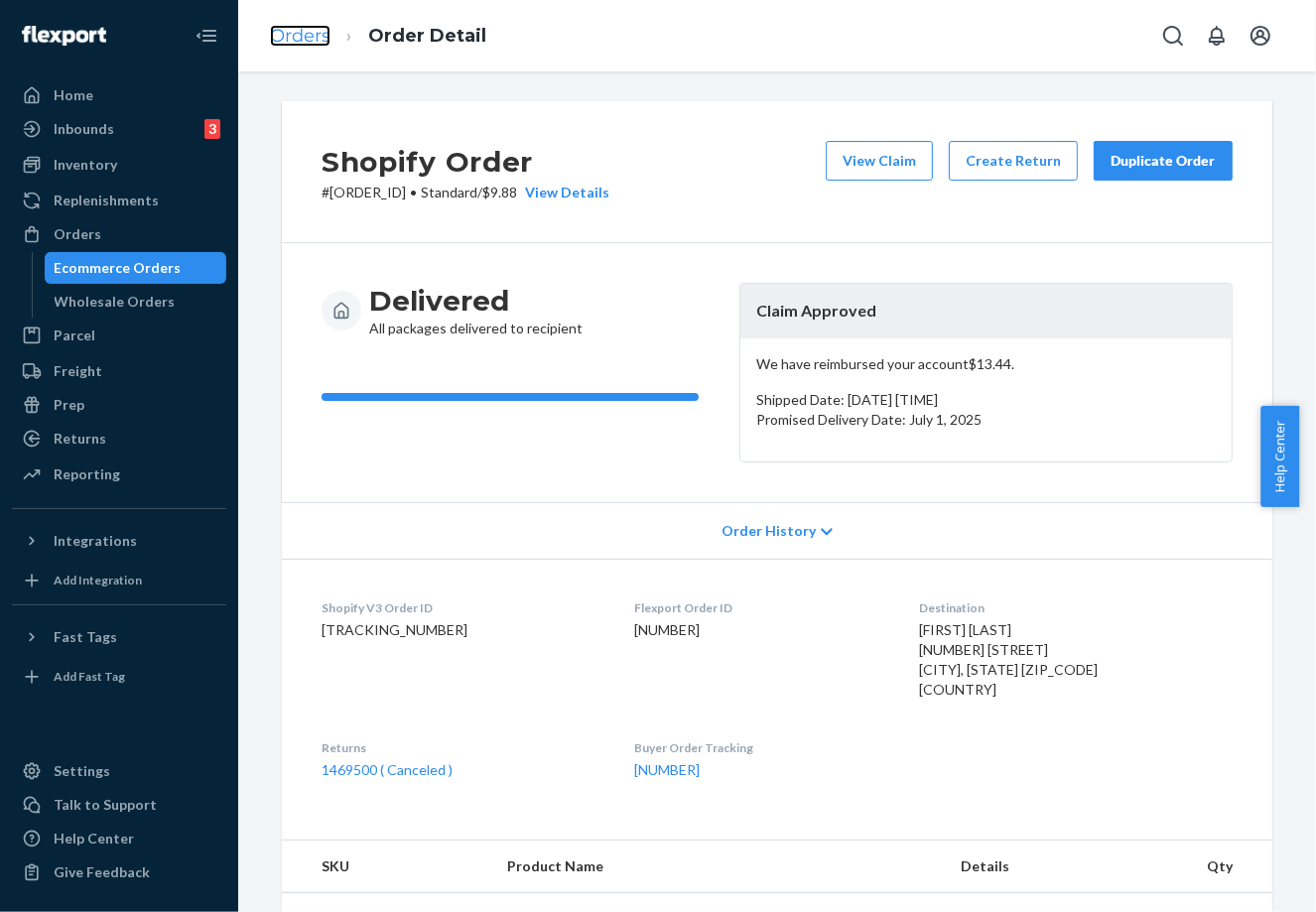 click on "Orders" at bounding box center [300, 36] 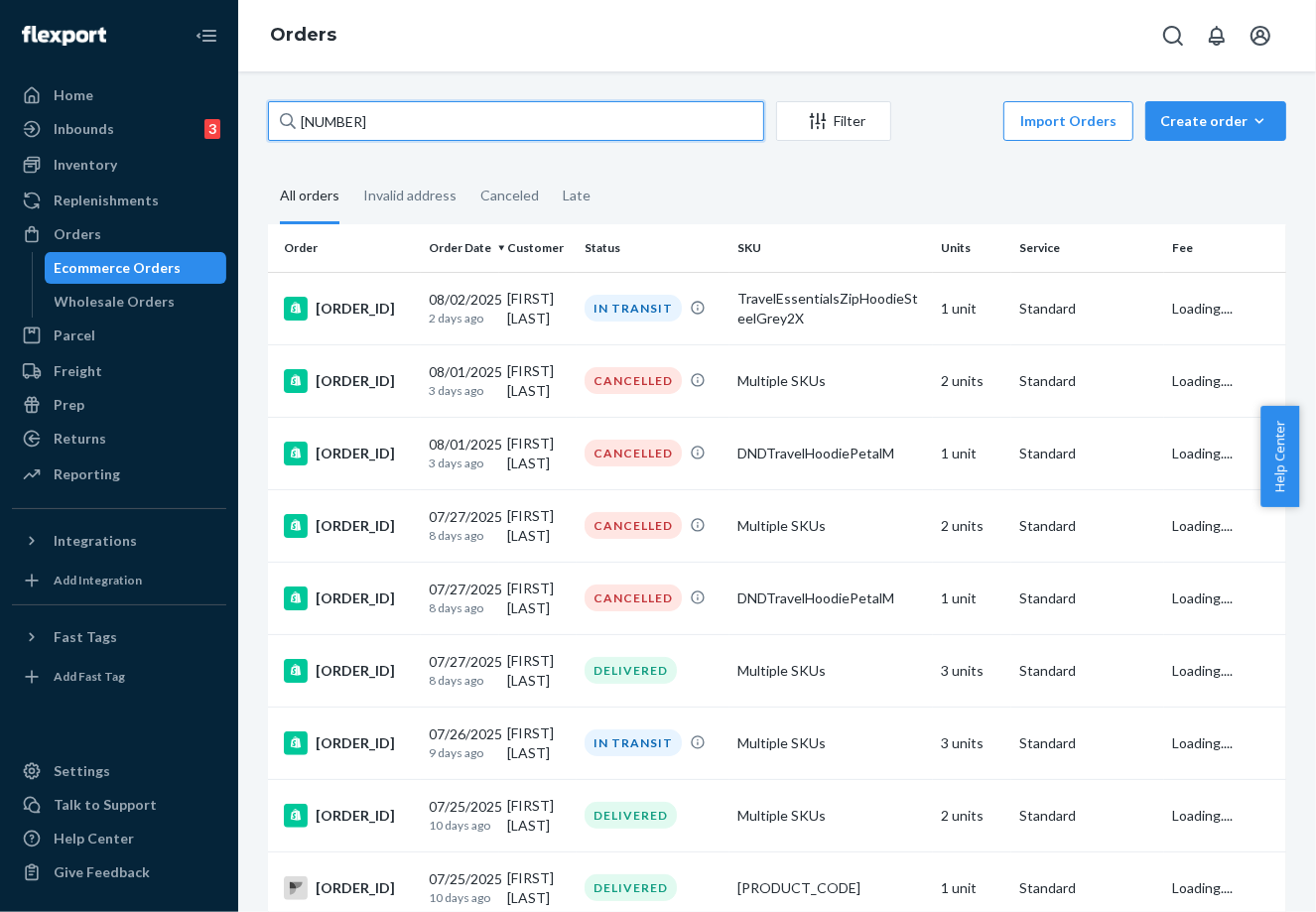 click on "[NUMBER]" at bounding box center (516, 121) 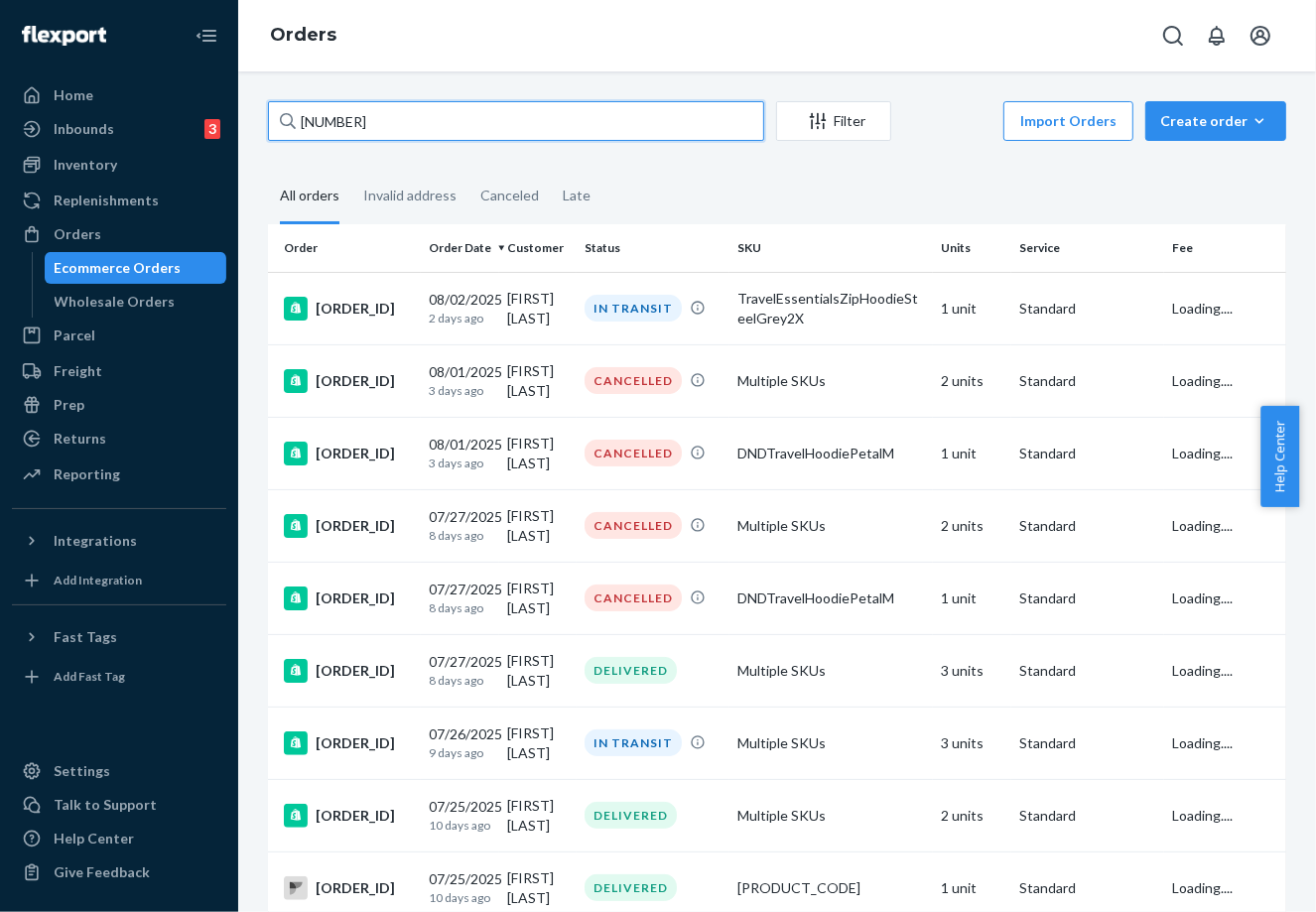 paste on "[NUMBER]" 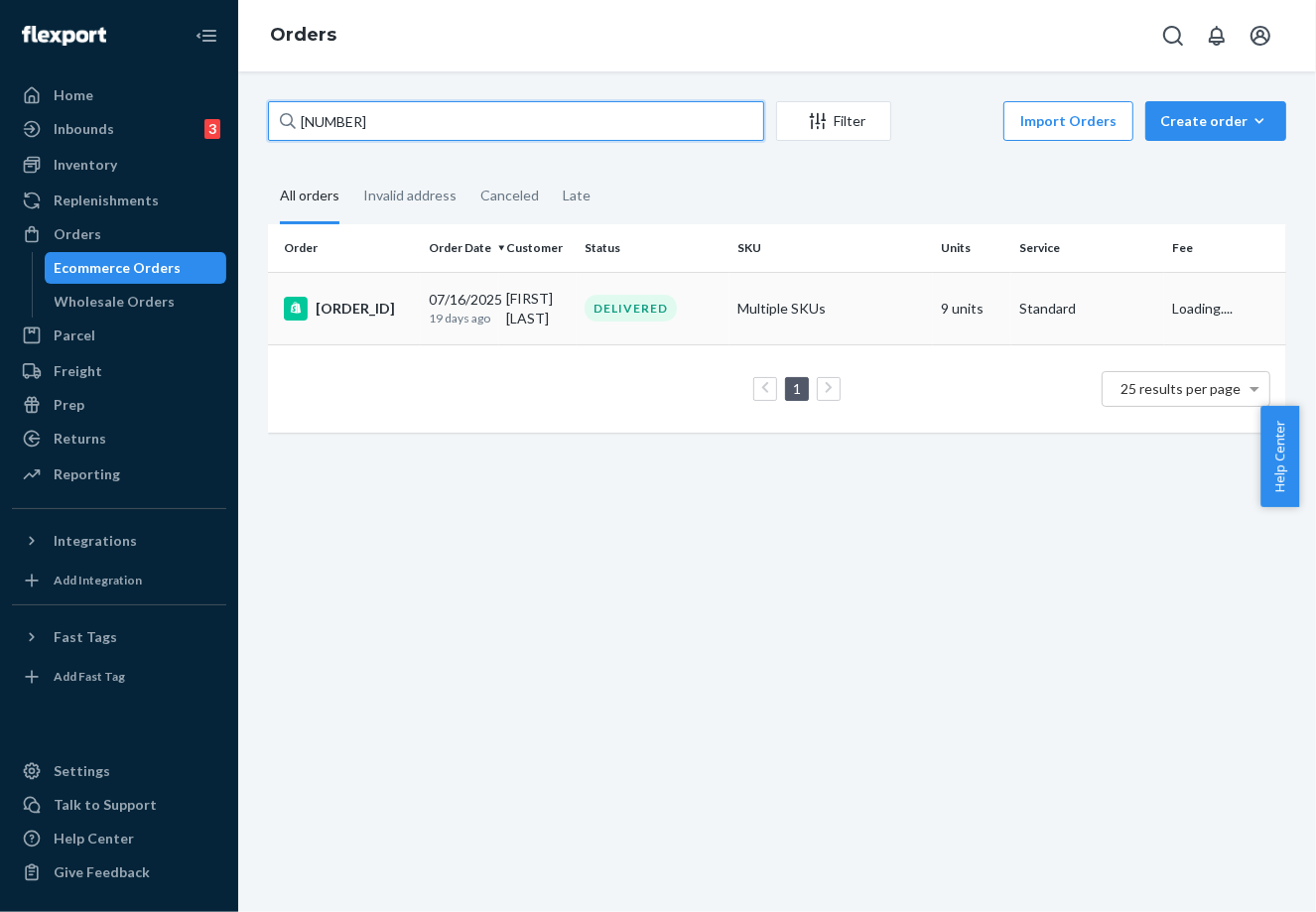 type on "[NUMBER]" 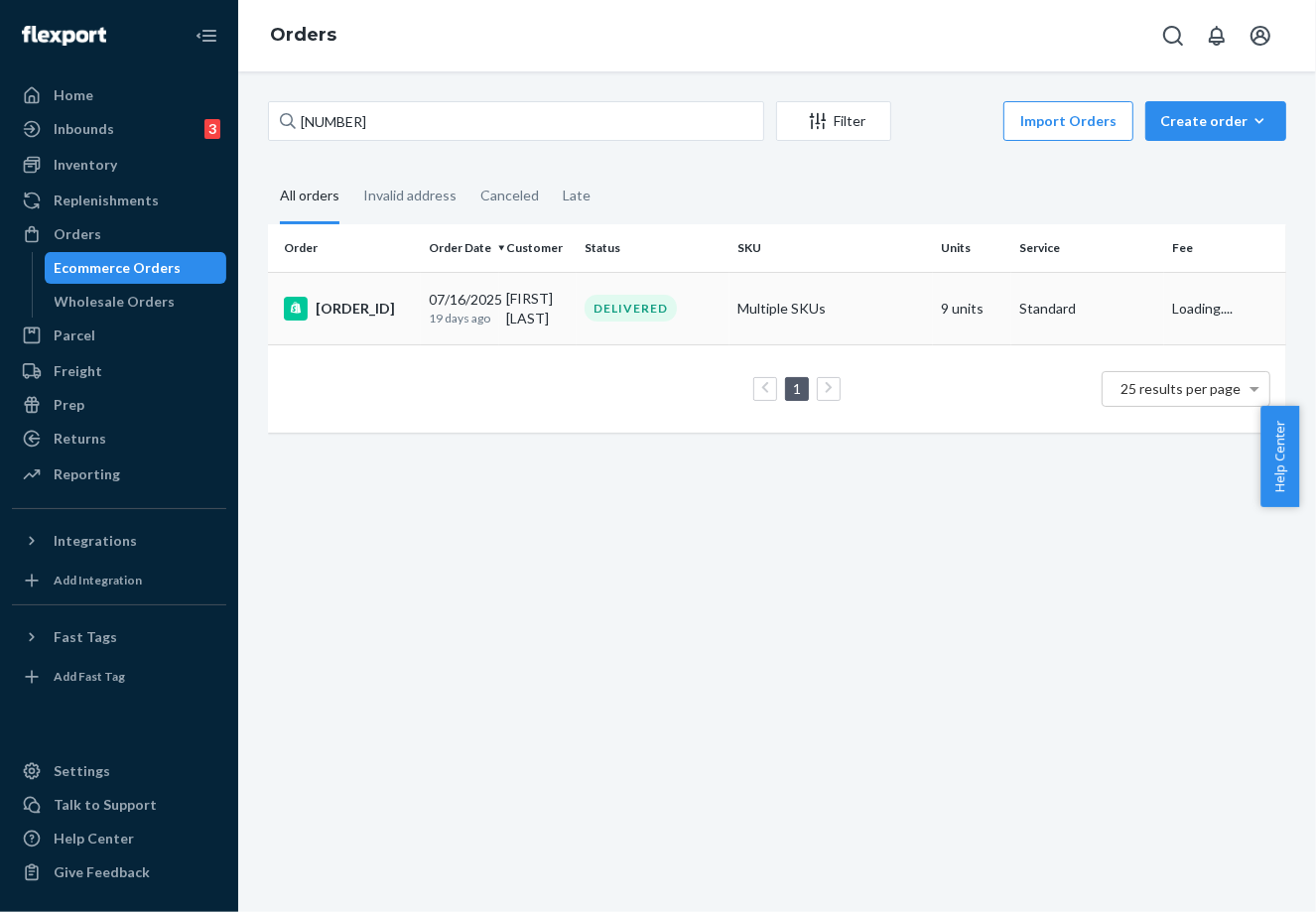 click on "DELIVERED" at bounding box center [653, 308] 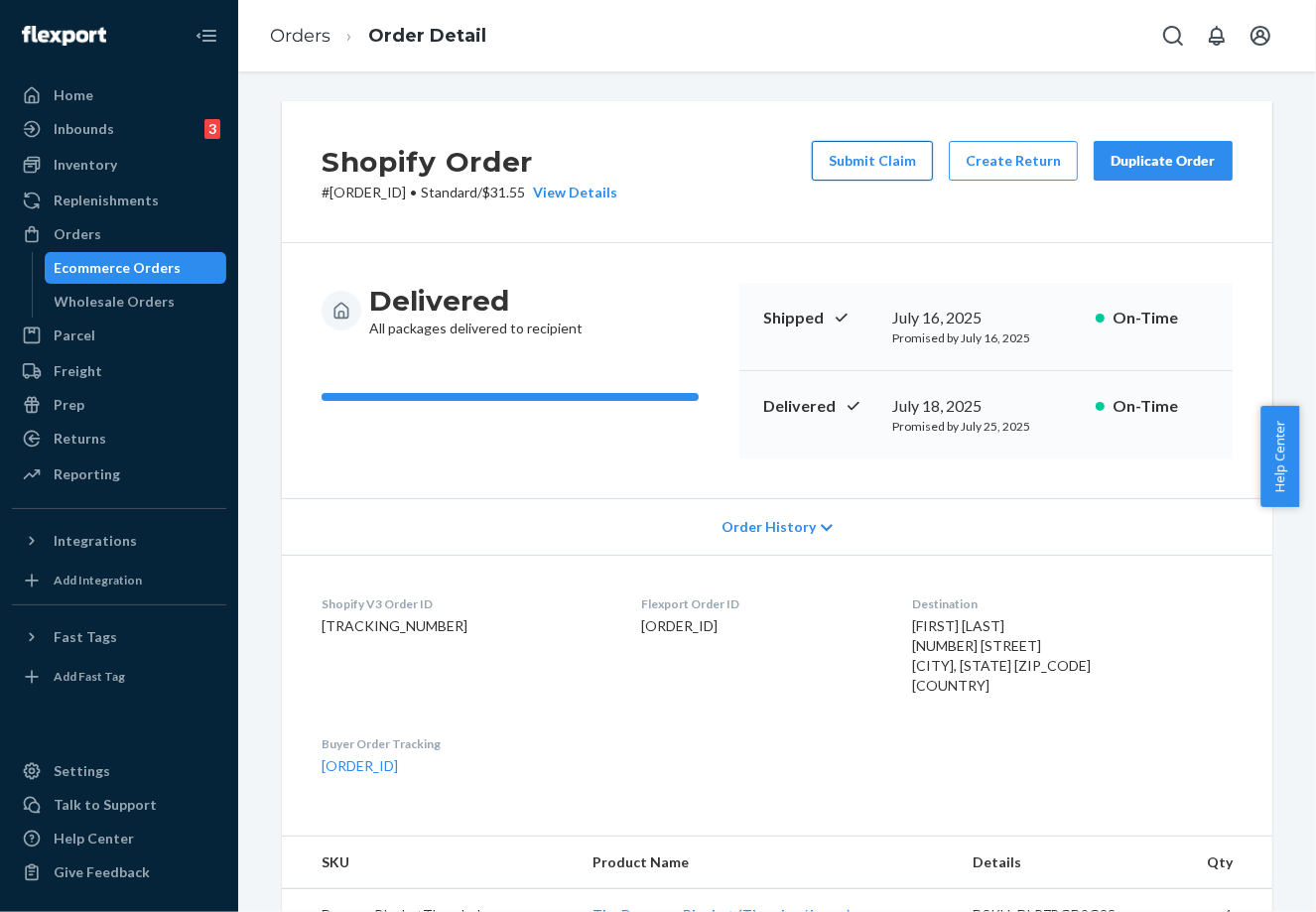 click on "Submit Claim" at bounding box center [872, 161] 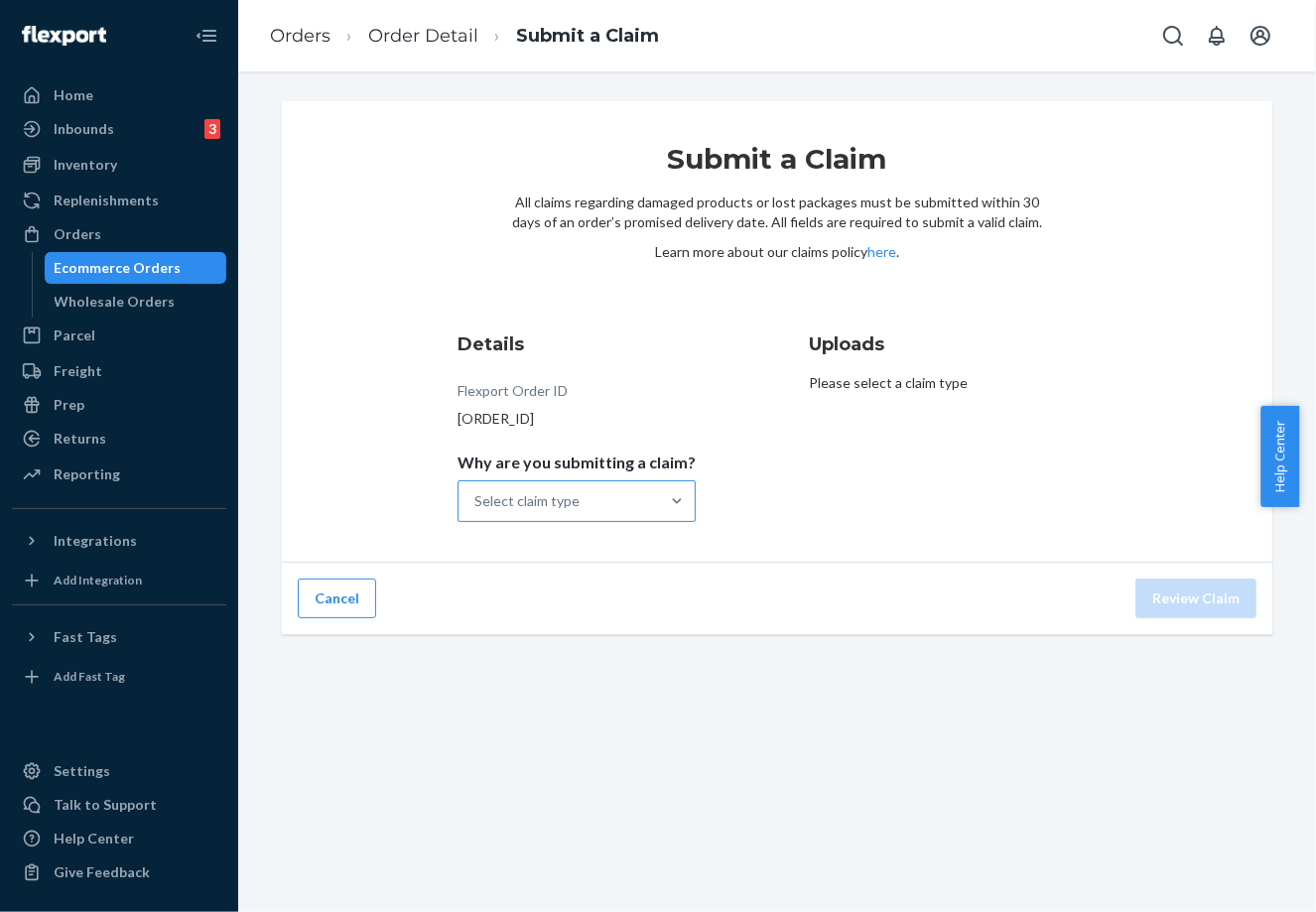 click on "Select claim type" at bounding box center (559, 501) 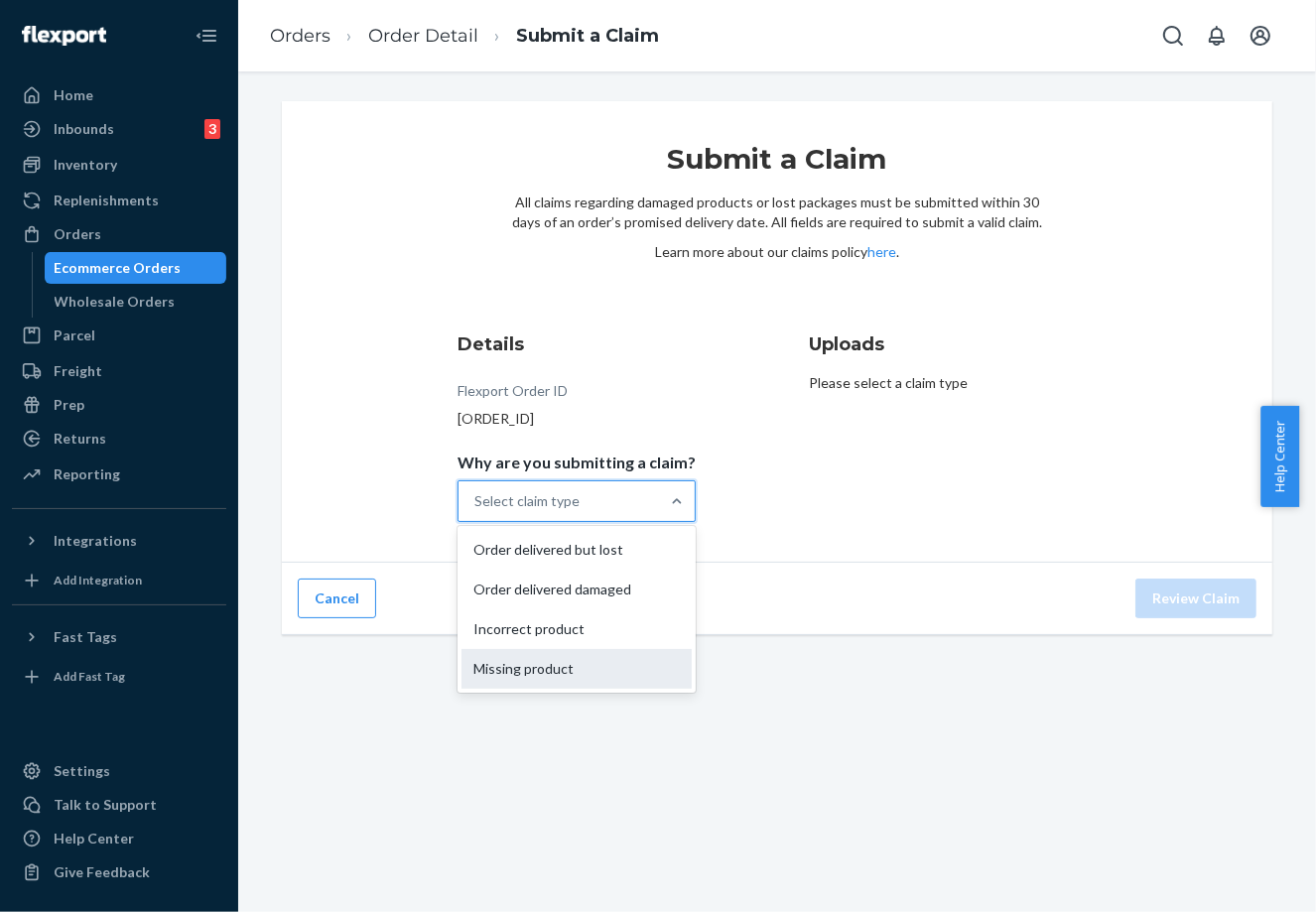 click on "Missing product" at bounding box center (577, 669) 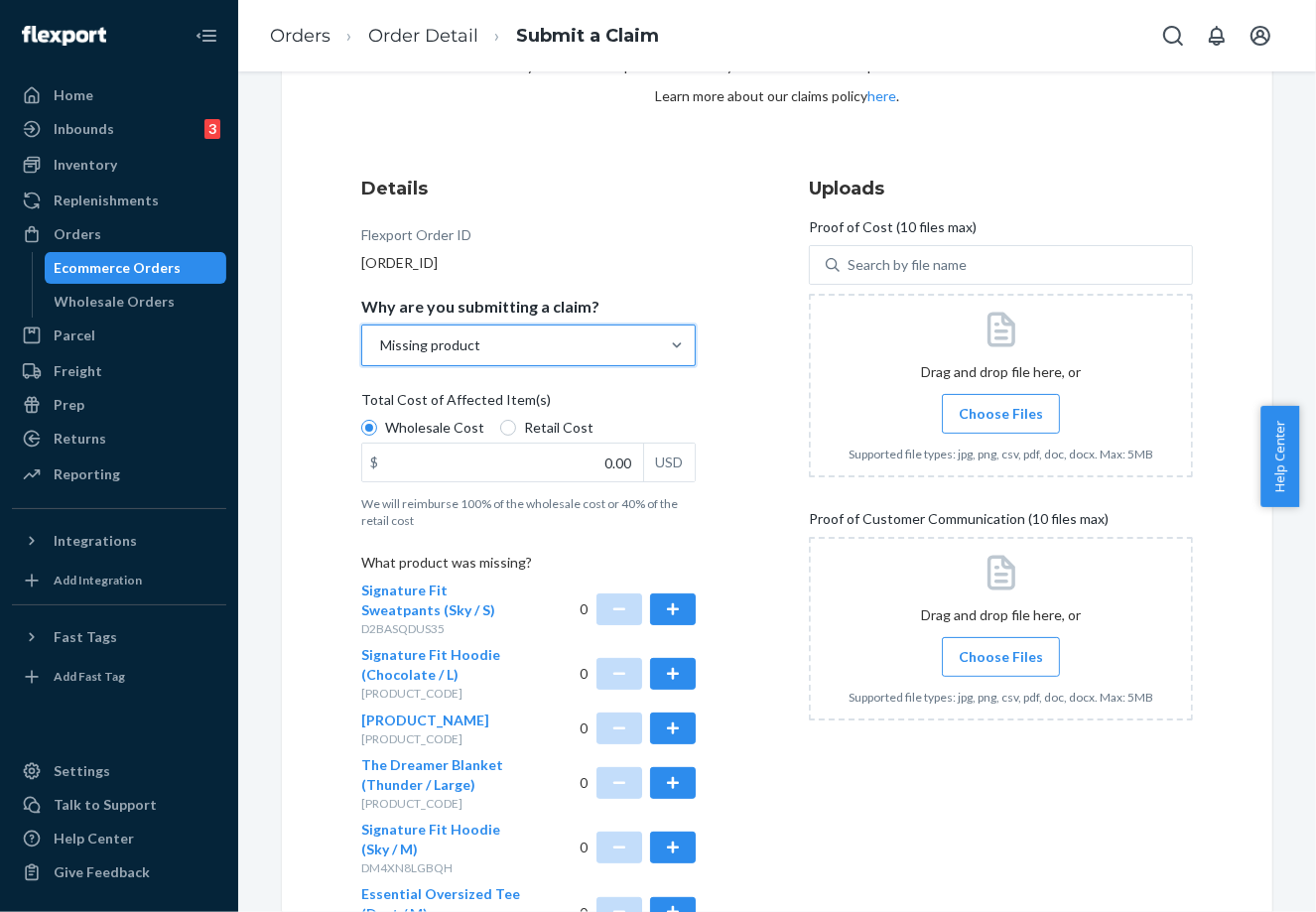 scroll, scrollTop: 536, scrollLeft: 0, axis: vertical 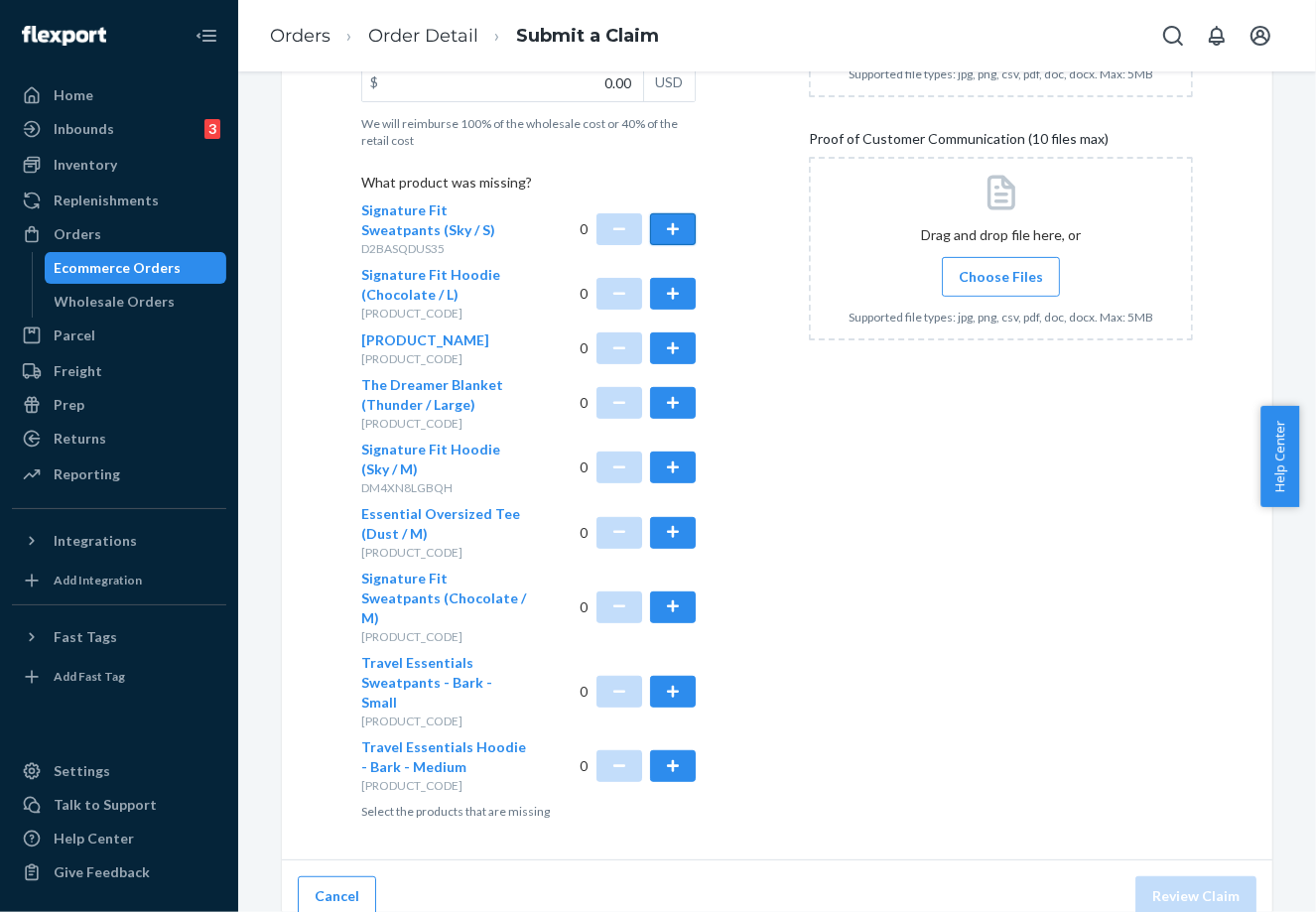 drag, startPoint x: 659, startPoint y: 228, endPoint x: 664, endPoint y: 256, distance: 28.442925 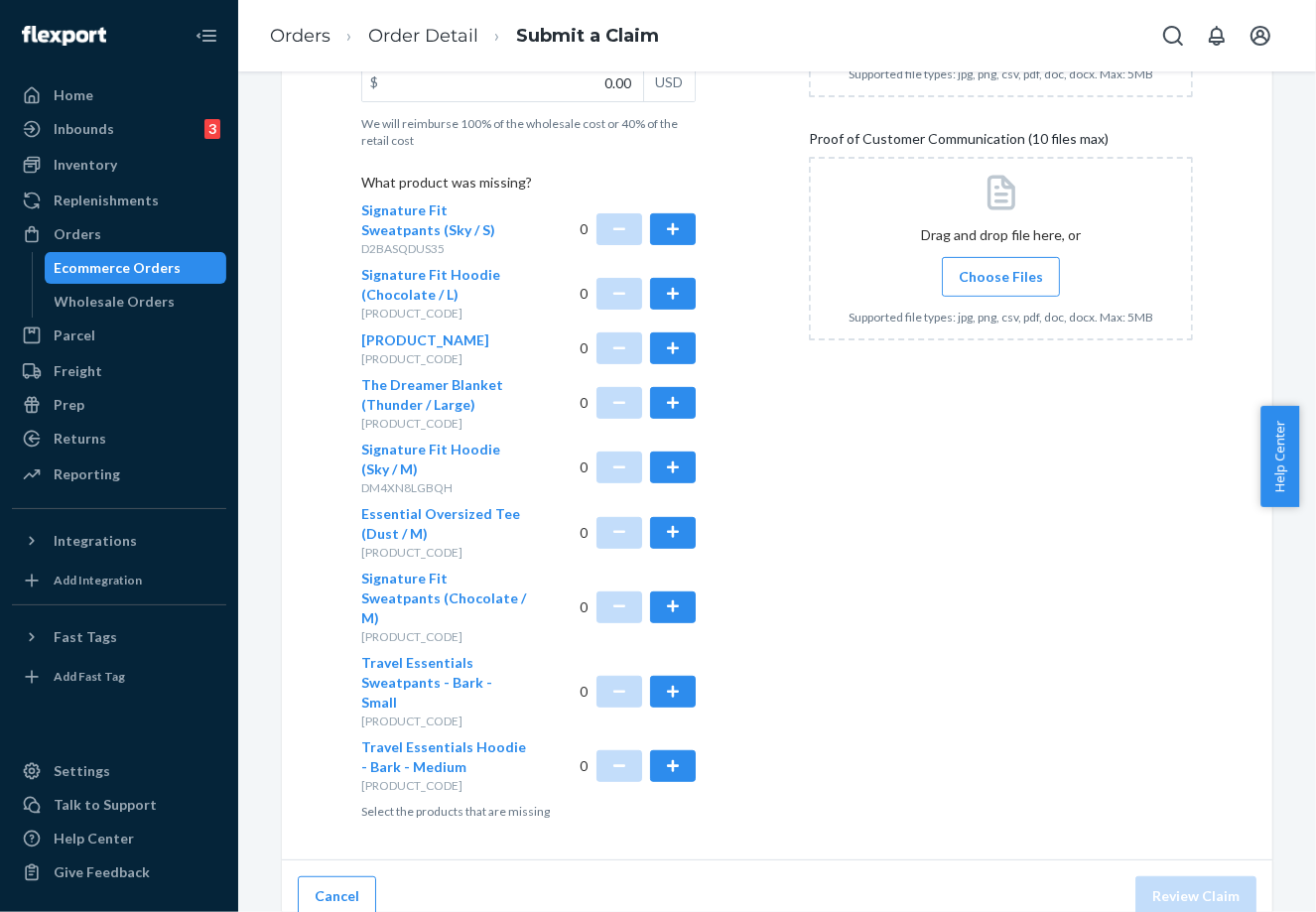 click at bounding box center (673, 229) 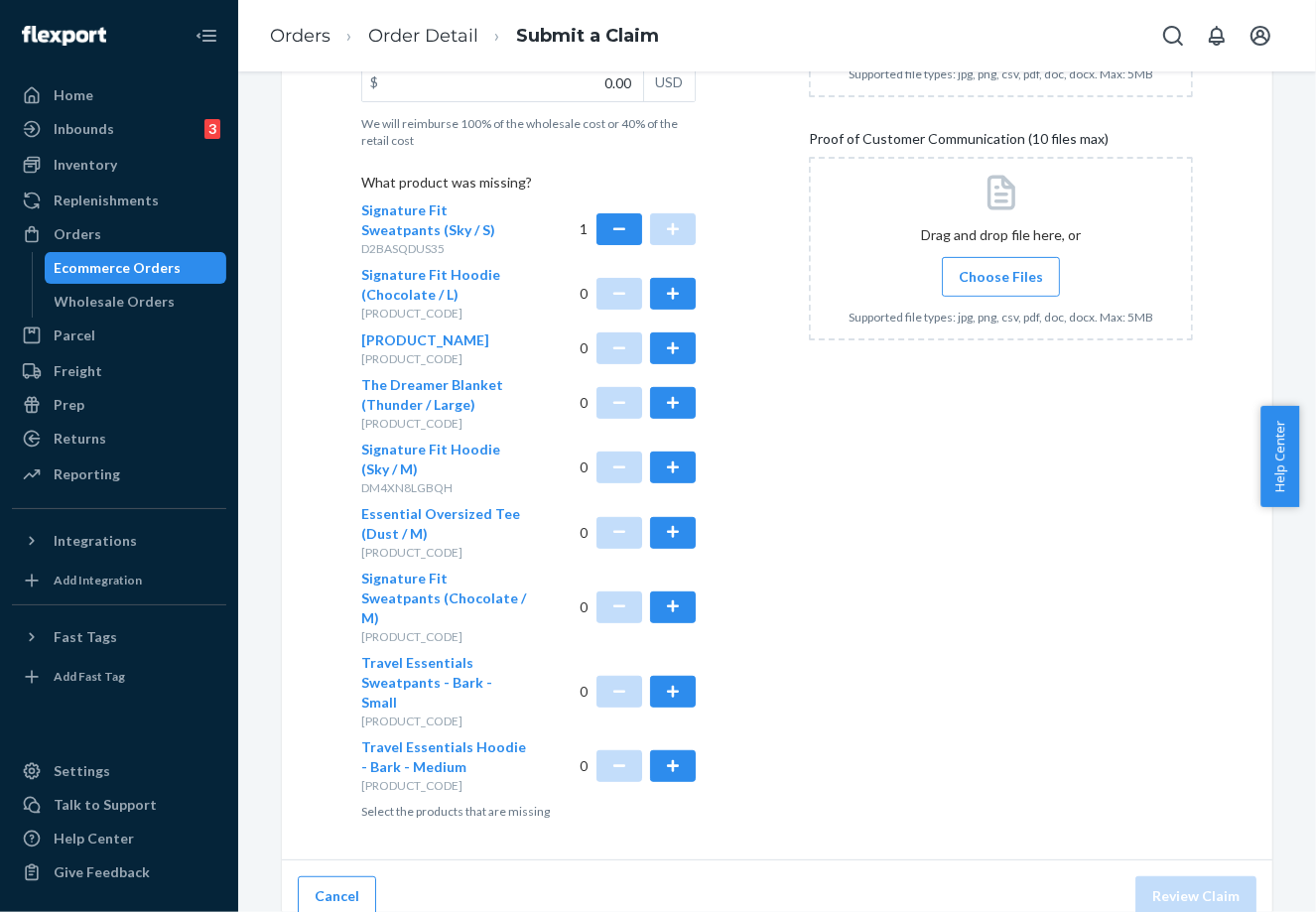 click on "0" at bounding box center (638, 348) 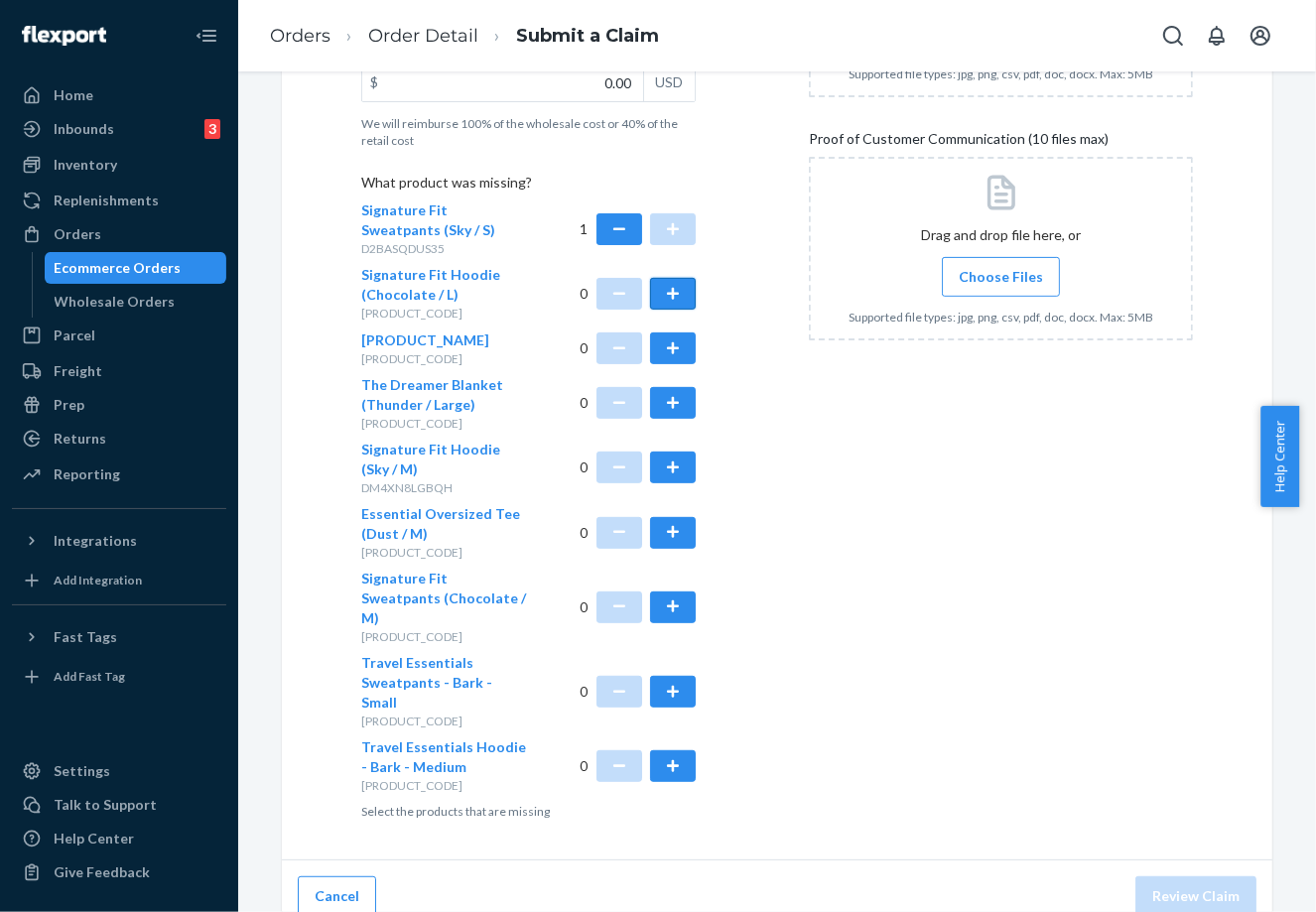 click at bounding box center [673, 294] 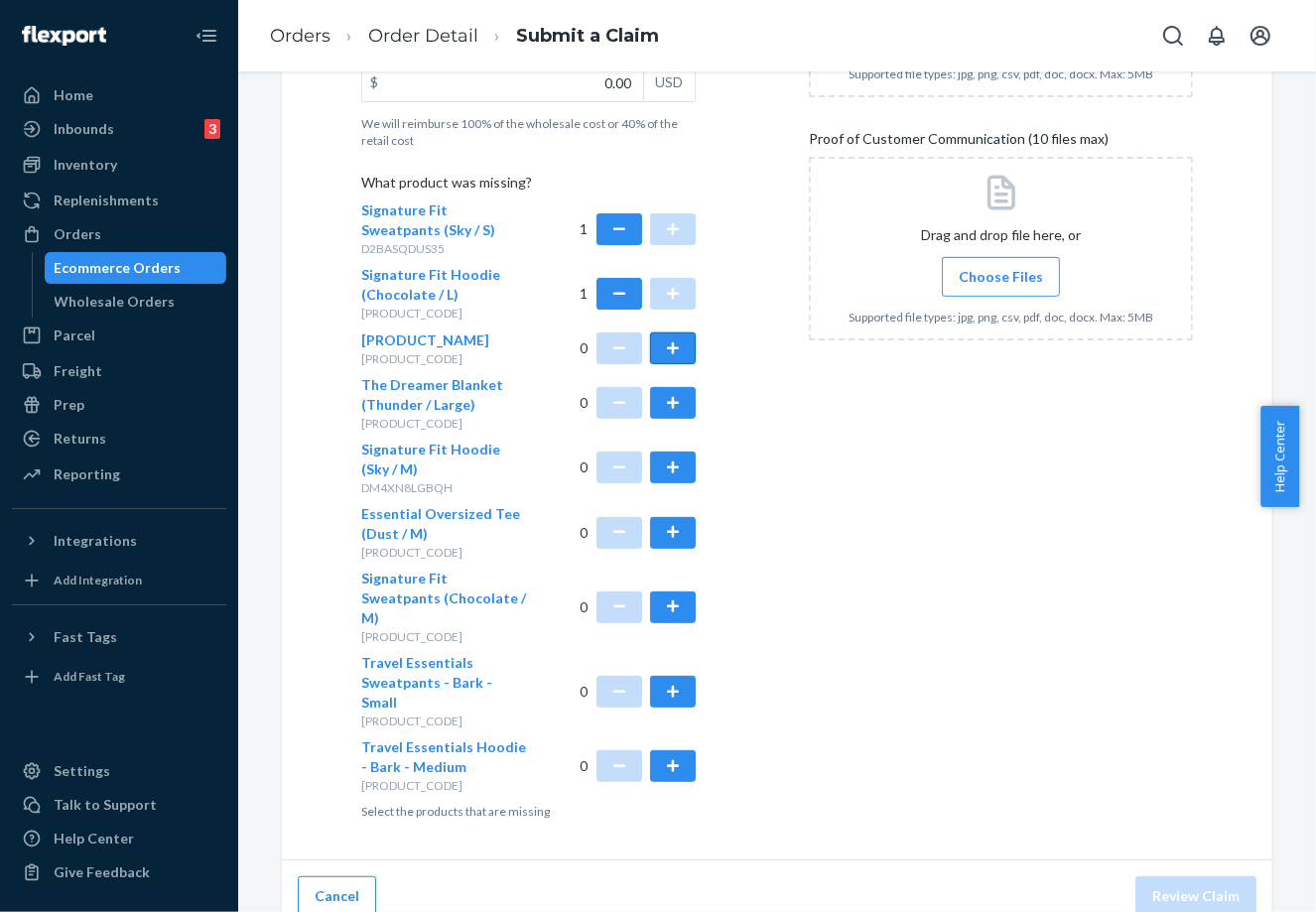 click at bounding box center (673, 348) 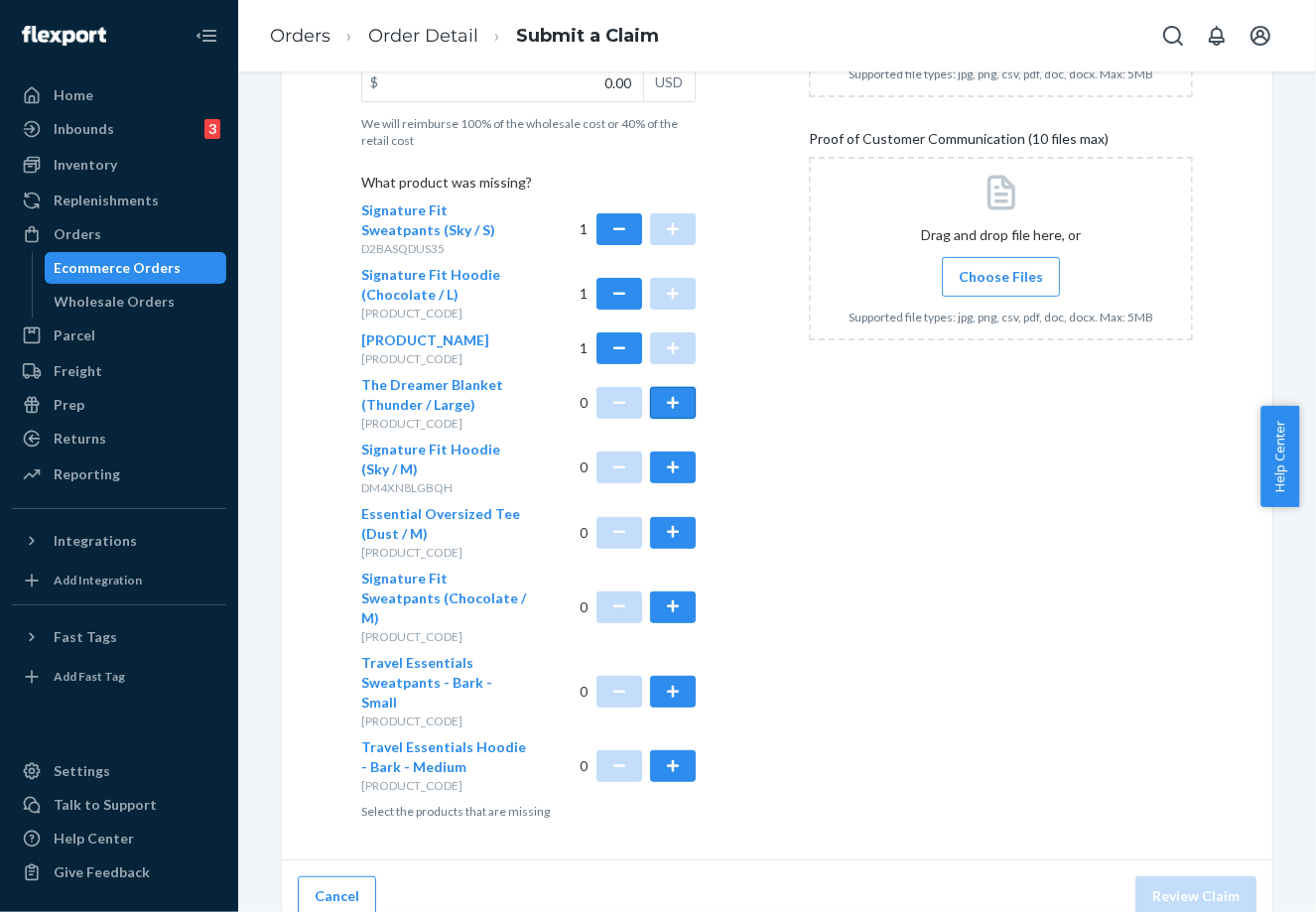 click at bounding box center [673, 403] 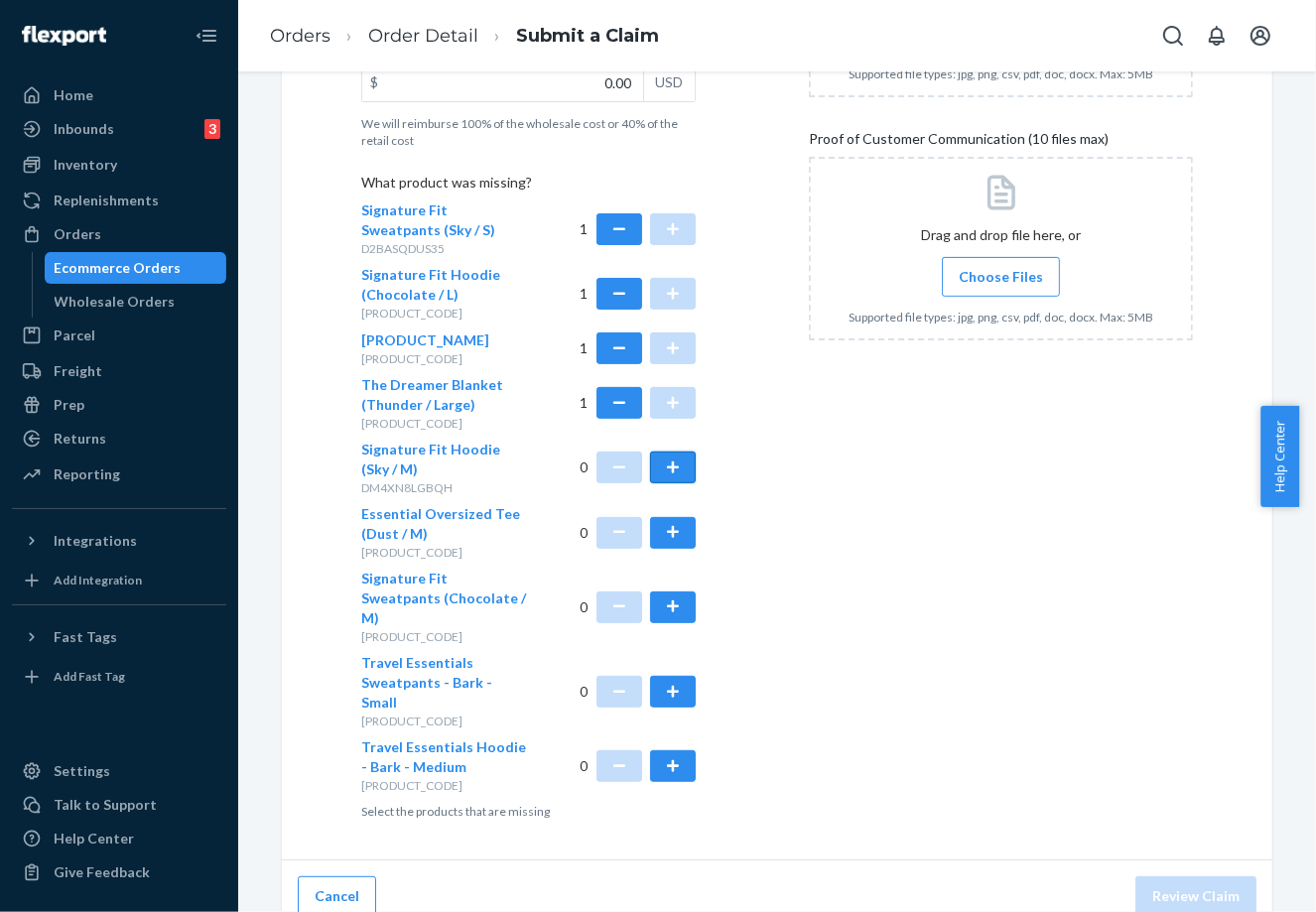 drag, startPoint x: 670, startPoint y: 490, endPoint x: 688, endPoint y: 570, distance: 82 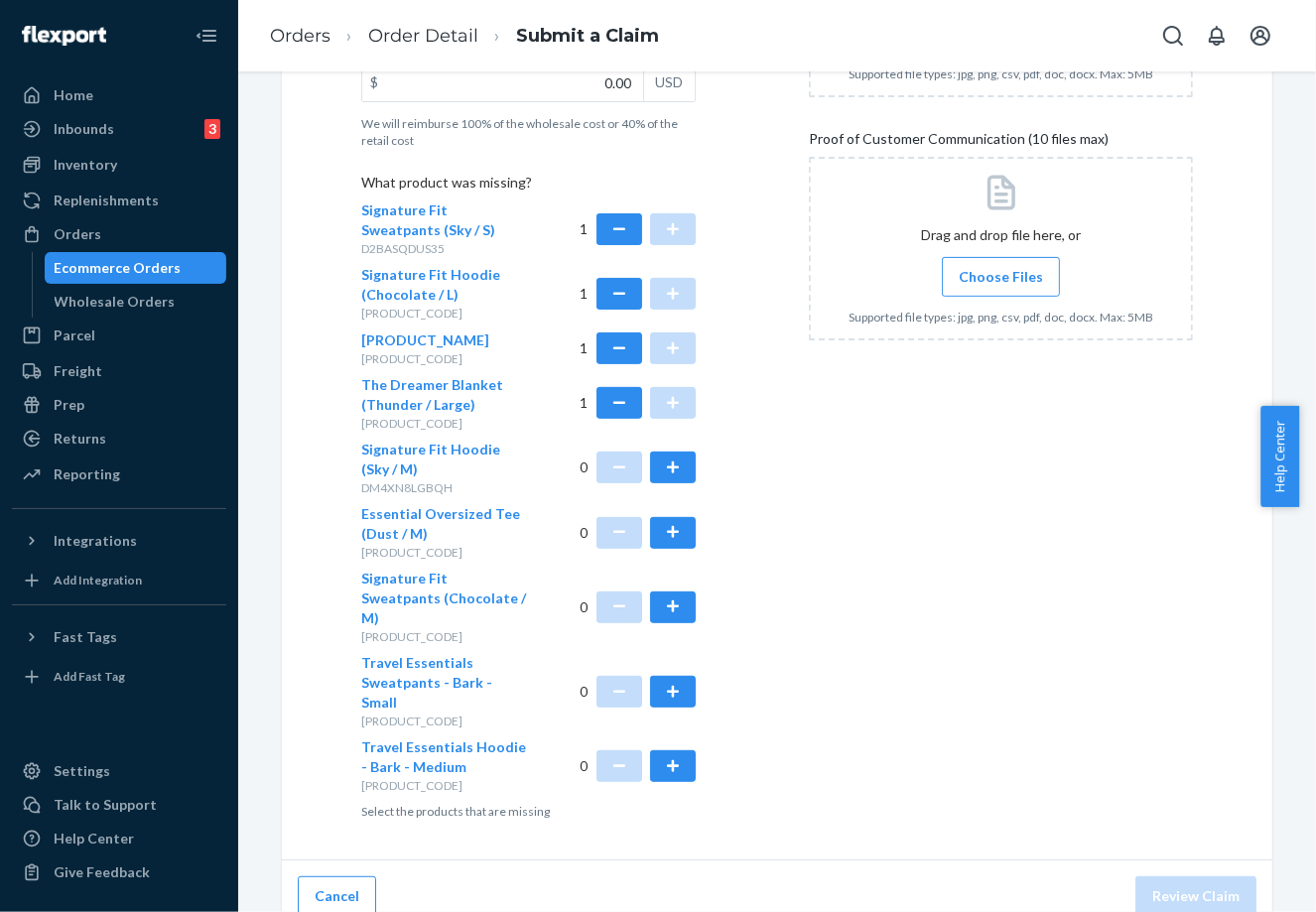 click at bounding box center (673, 467) 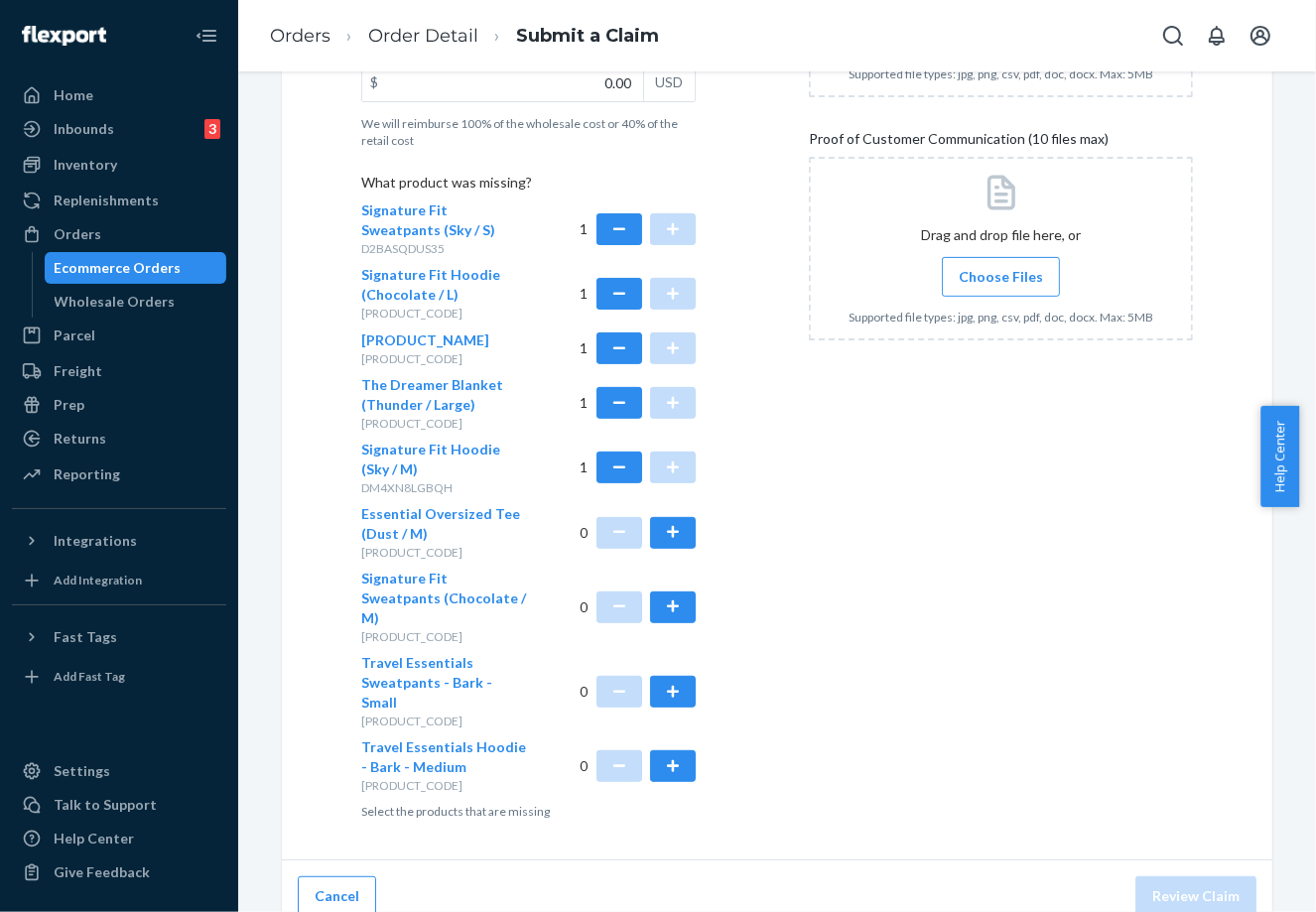click on "Details Flexport Order ID [ORDER_ID] Why are you submitting a claim? Missing product Total Cost of Affected Item(s) Wholesale Cost Retail Cost $ 0.00 USD We will reimburse 100% of the wholesale cost or 40% of the retail cost What product was missing? Signature Fit Sweatpants (Sky / S) [PRODUCT_CODE] 1 Signature Fit Hoodie (Chocolate / L) [PRODUCT_CODE] 1 Rib Contour Boxer (Cherry / S) [PRODUCT_CODE] 1 The Dreamer Blanket (Thunder / Large) [PRODUCT_CODE] 1 Signature Fit Hoodie (Sky / M) [PRODUCT_CODE] 1 Essential Oversized Tee (Dust / M) [PRODUCT_CODE] 0 Signature Fit Sweatpants (Chocolate / M) [PRODUCT_CODE] 0 Travel Essentials Sweatpants - Bark - Small [PRODUCT_CODE] 0 Travel Essentials Hoodie - Bark - Medium [PRODUCT_CODE] 0 Select the products that are missing" at bounding box center (553, 308) 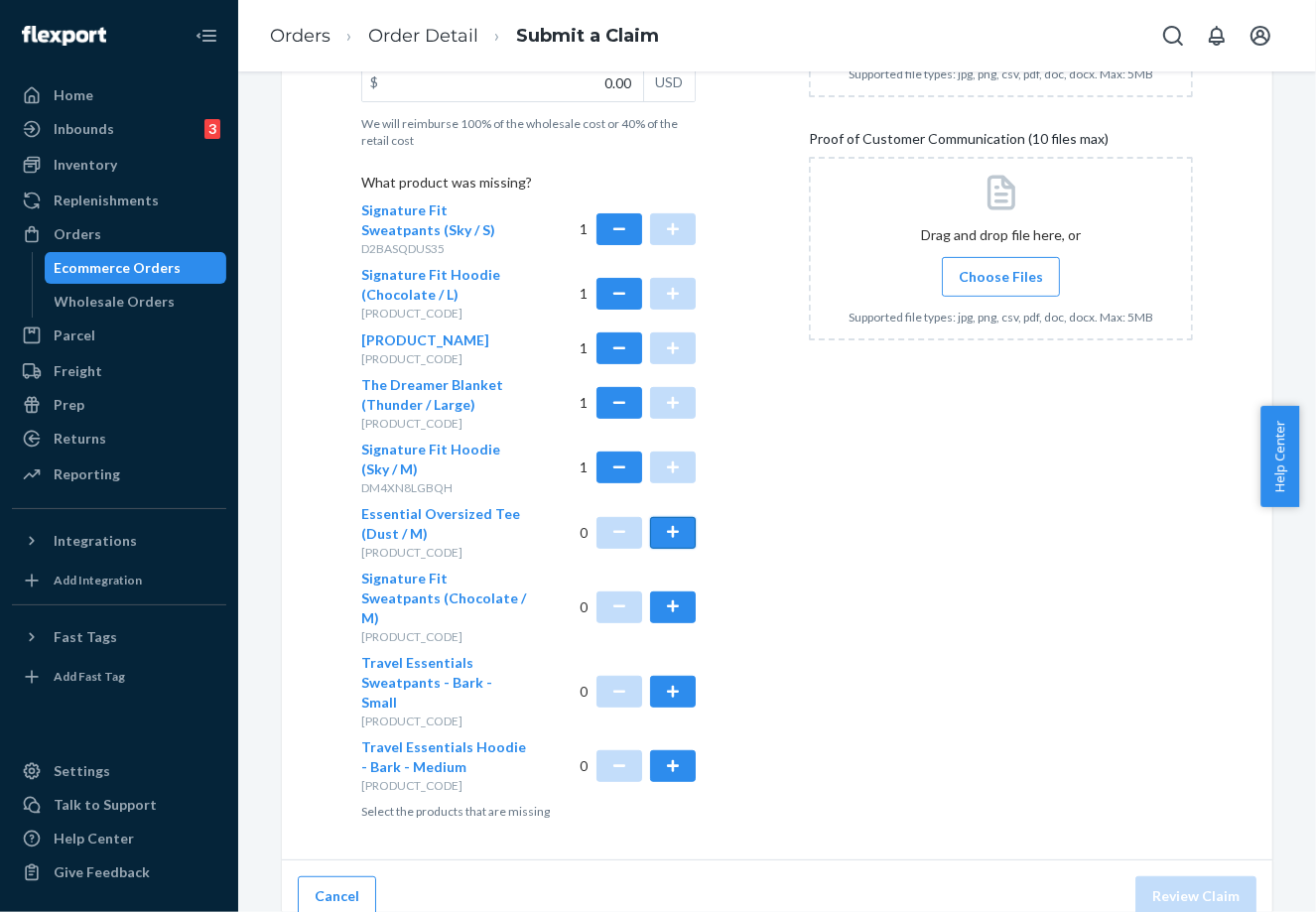 click at bounding box center [673, 533] 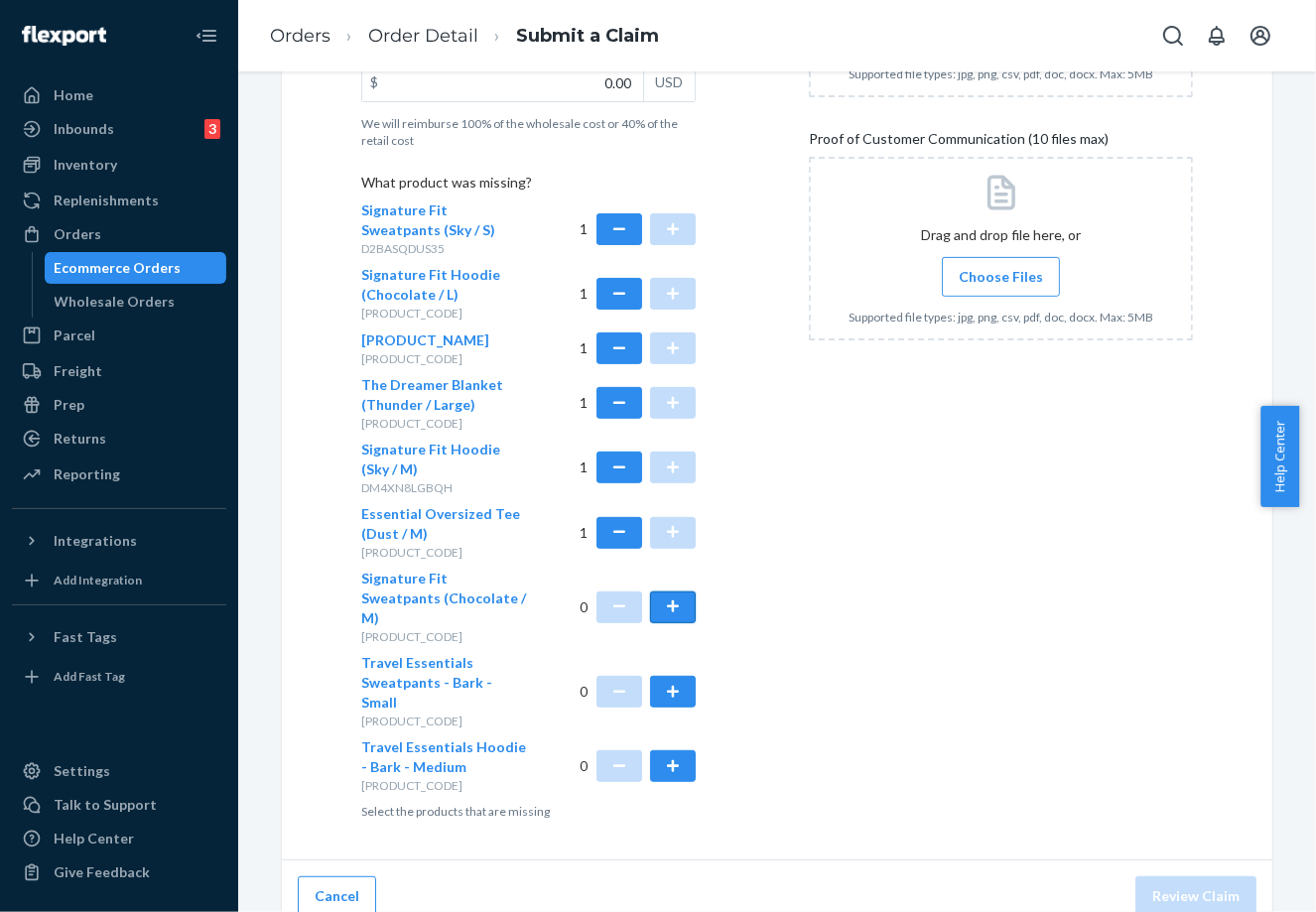 click at bounding box center [673, 607] 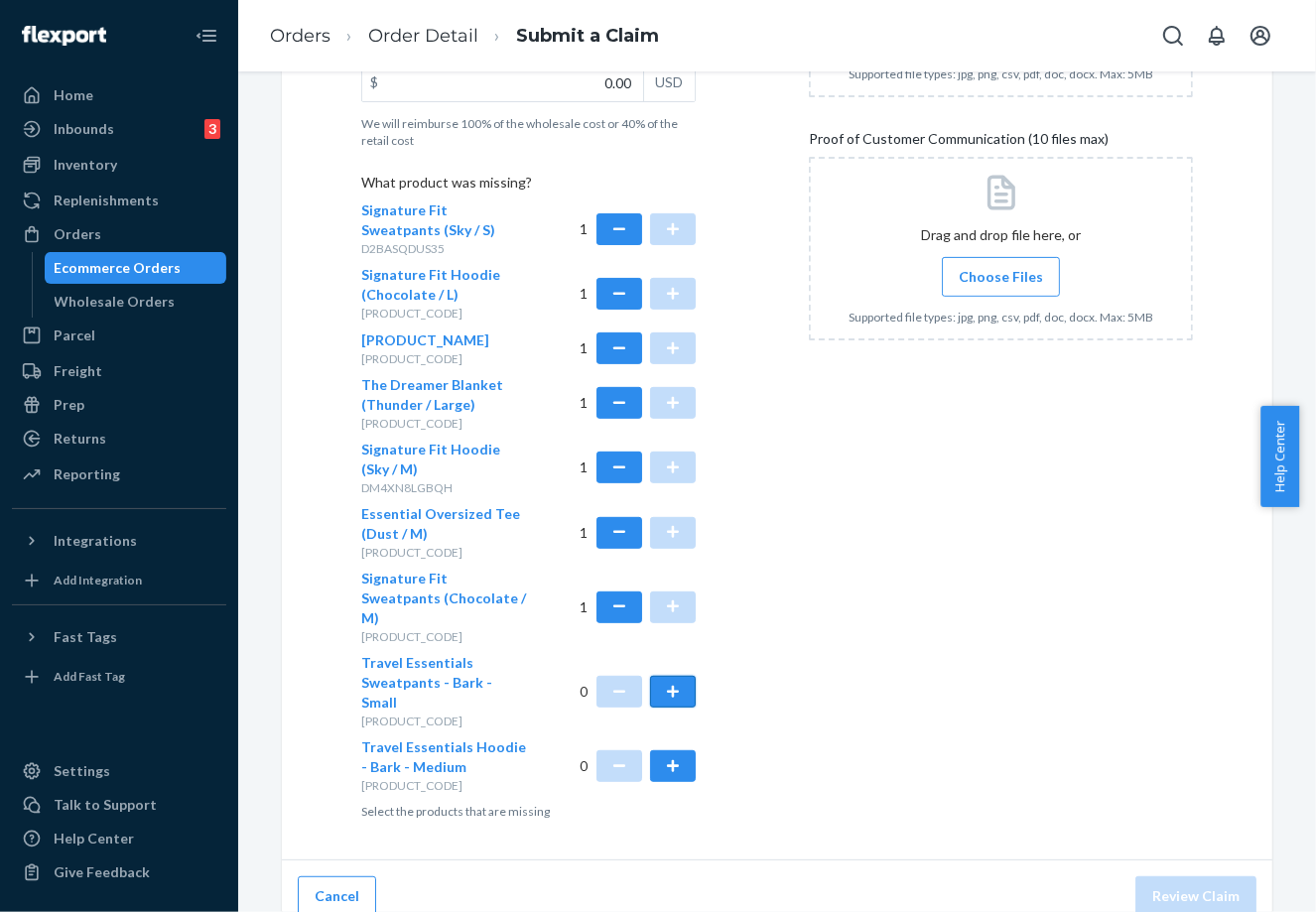 click at bounding box center (673, 692) 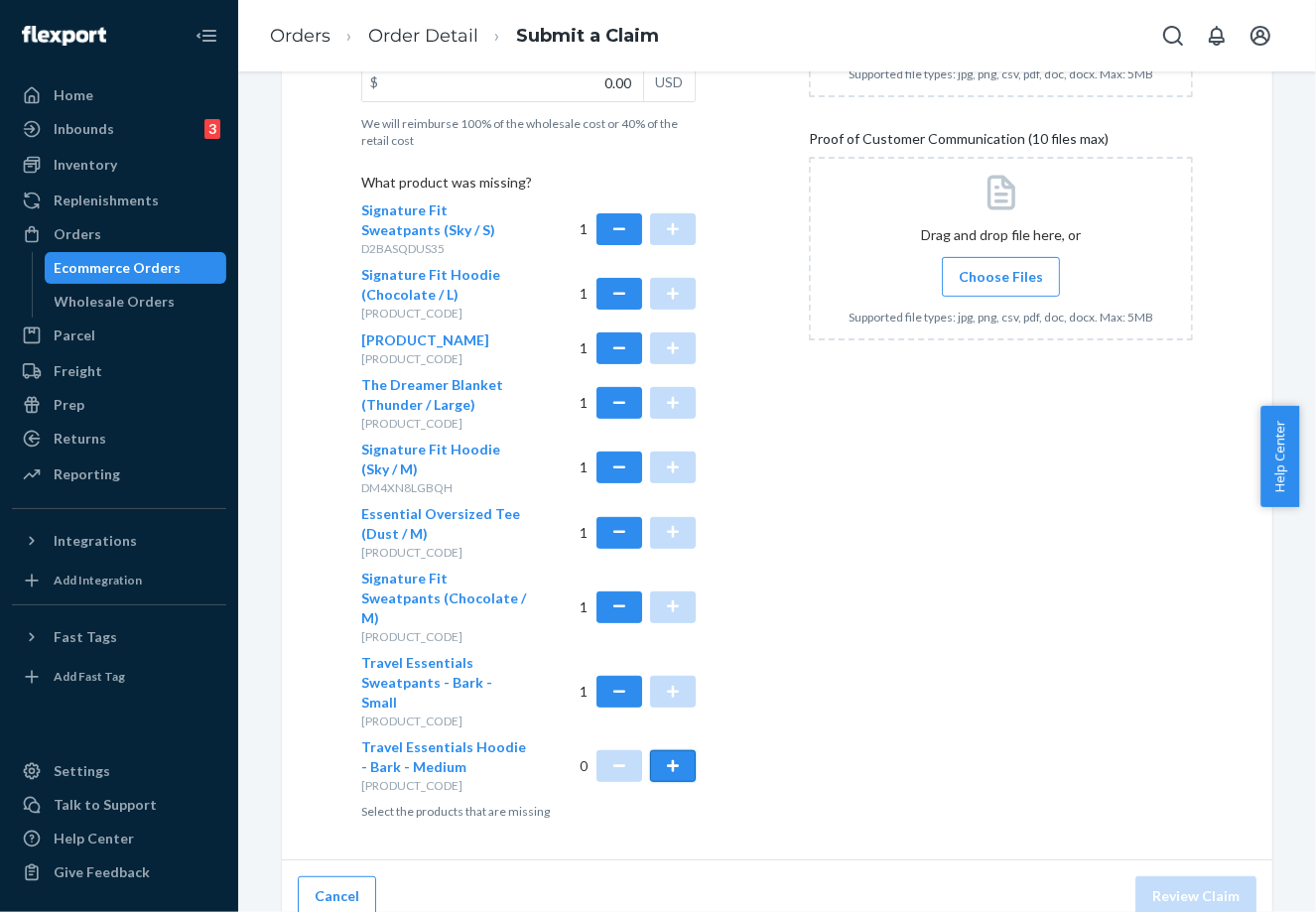 click at bounding box center [673, 766] 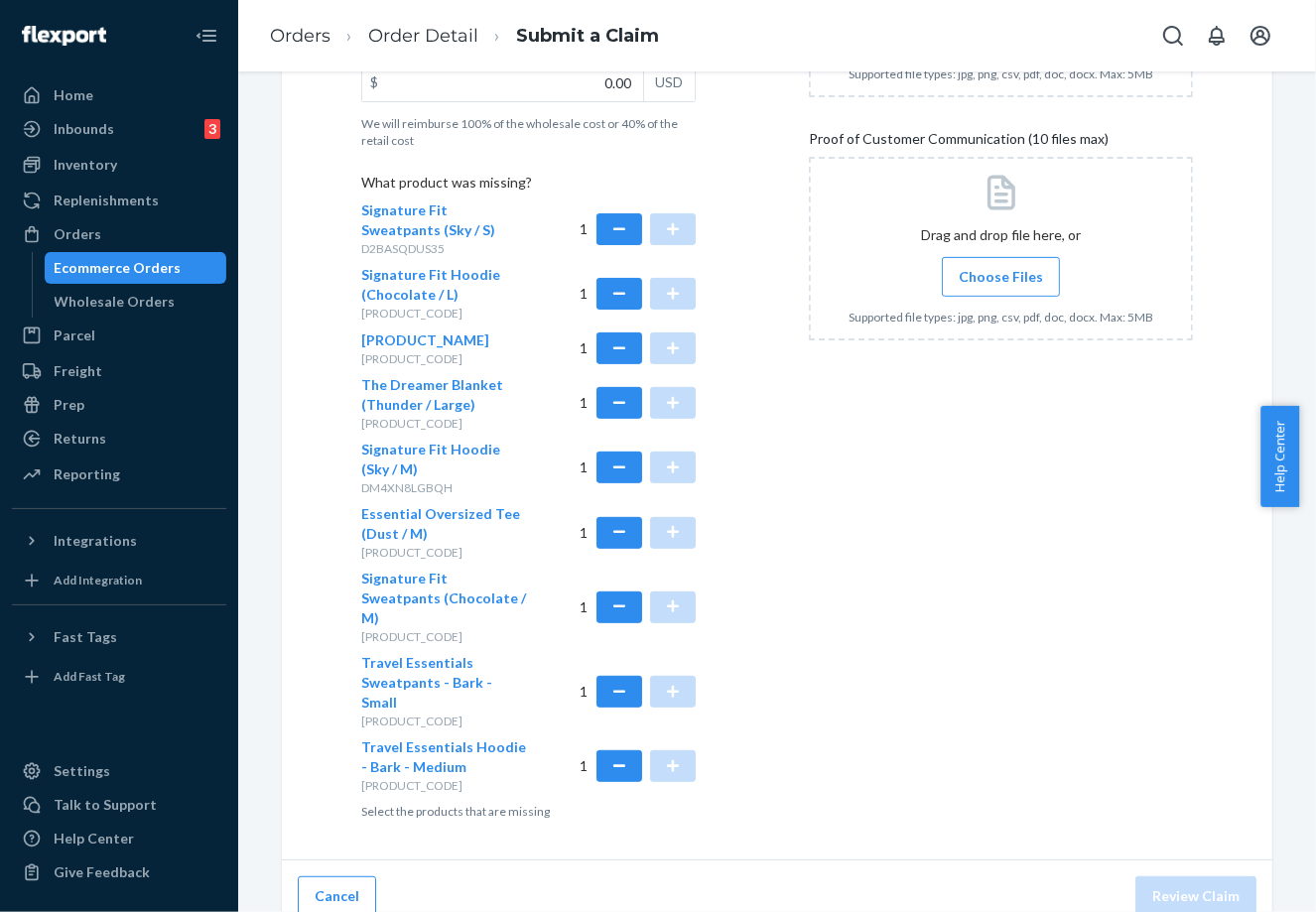 scroll, scrollTop: 205, scrollLeft: 0, axis: vertical 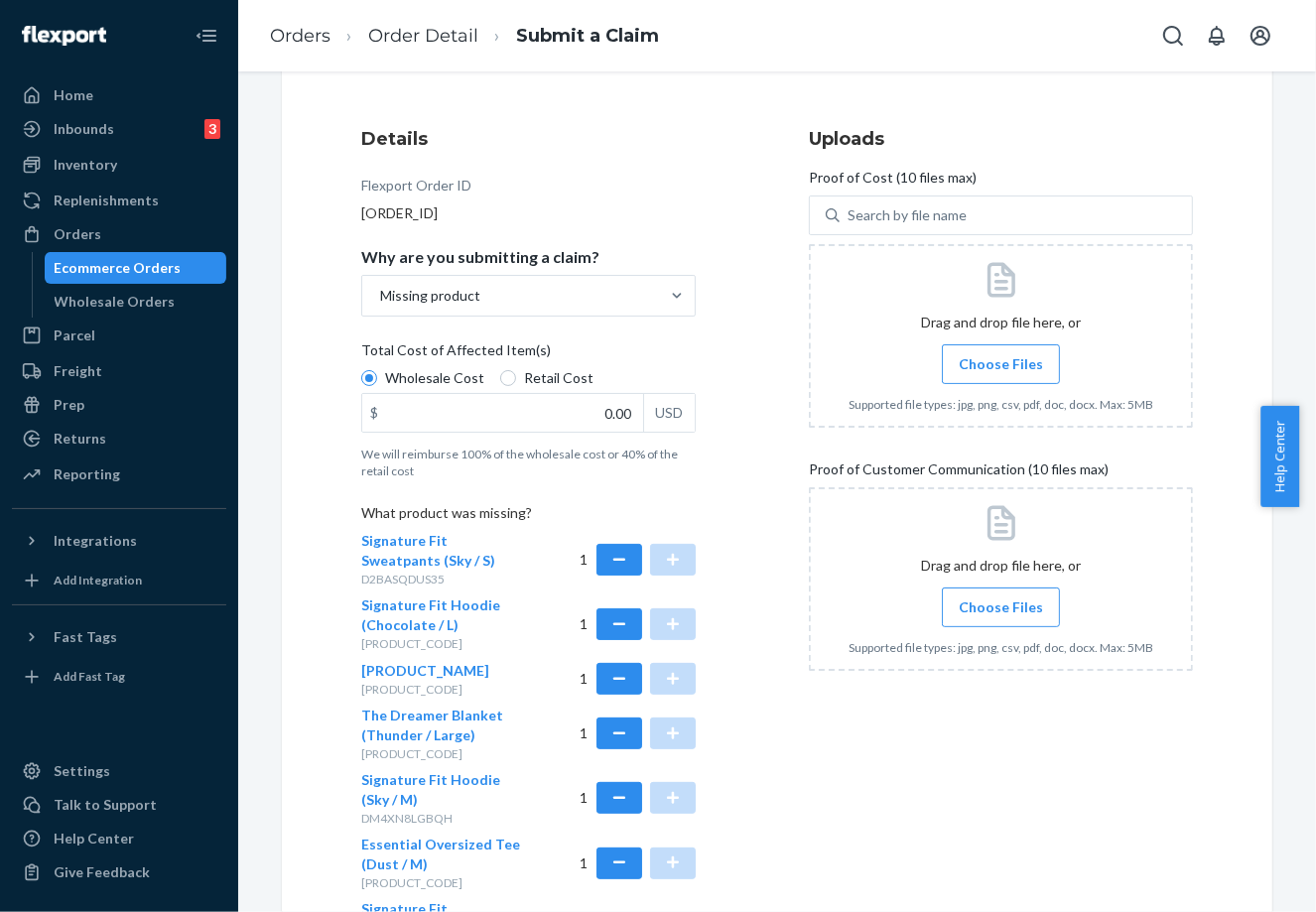 click on "Choose Files" at bounding box center (1000, 364) 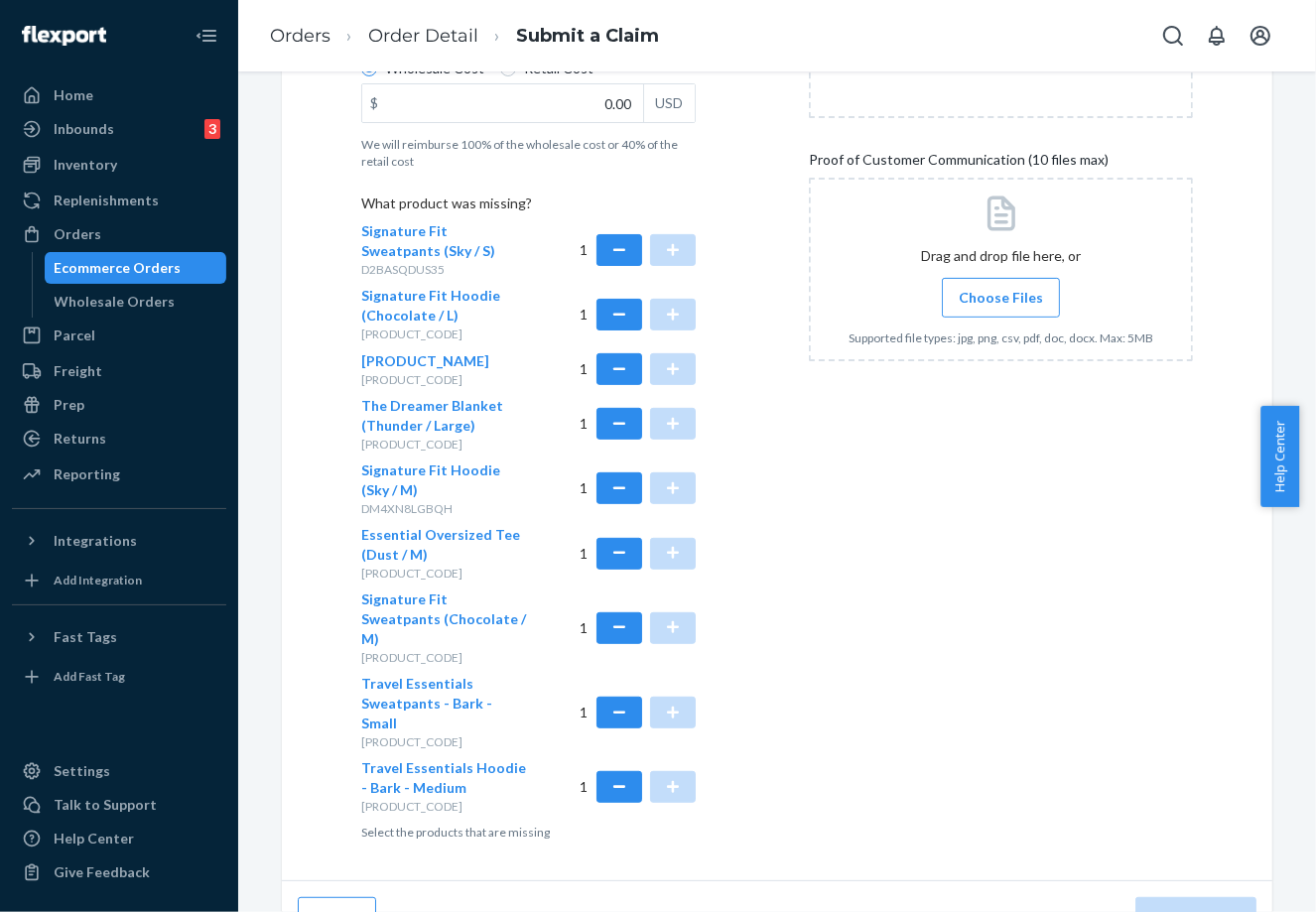 scroll, scrollTop: 536, scrollLeft: 0, axis: vertical 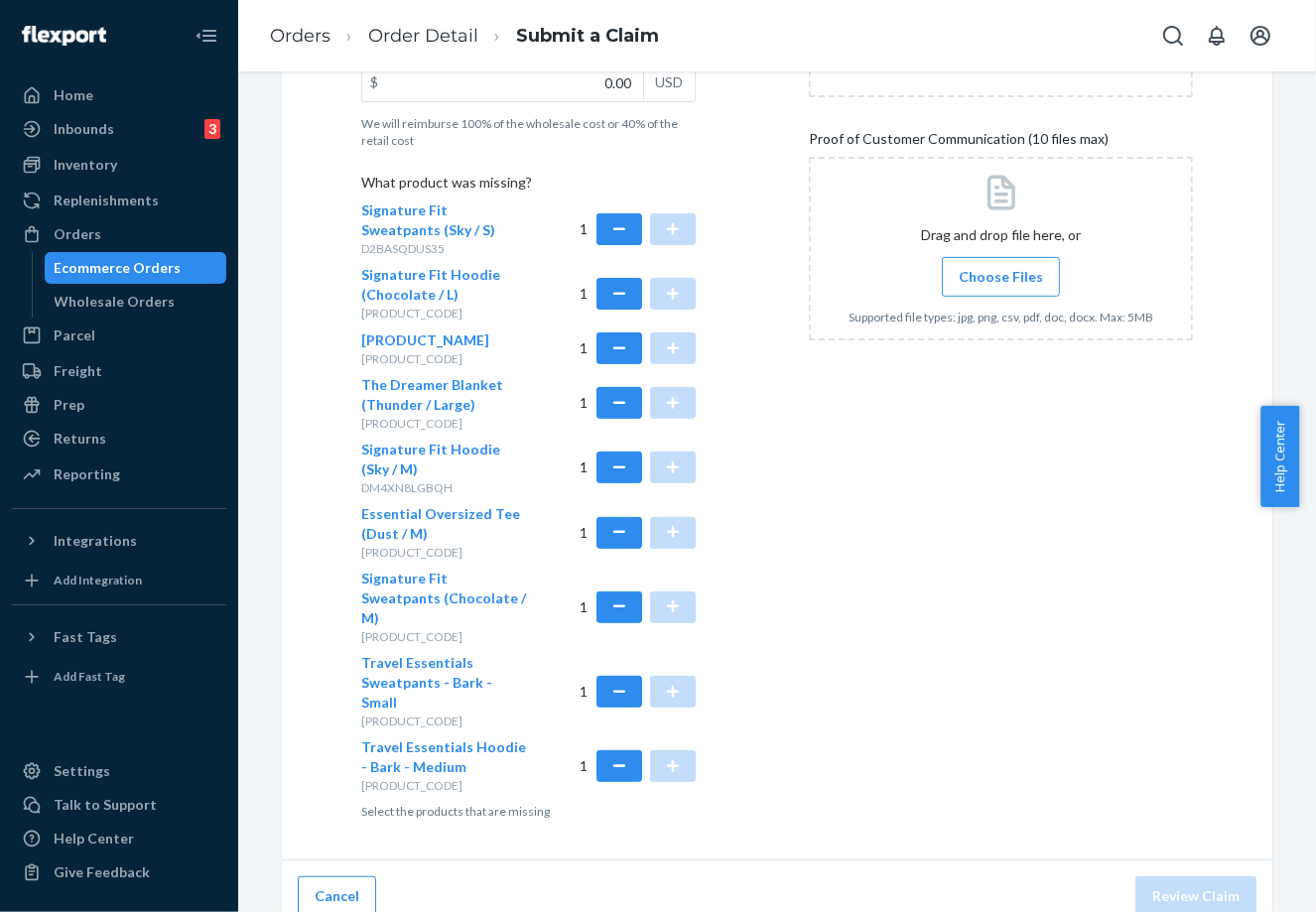 click on "Choose Files" at bounding box center (1000, 277) 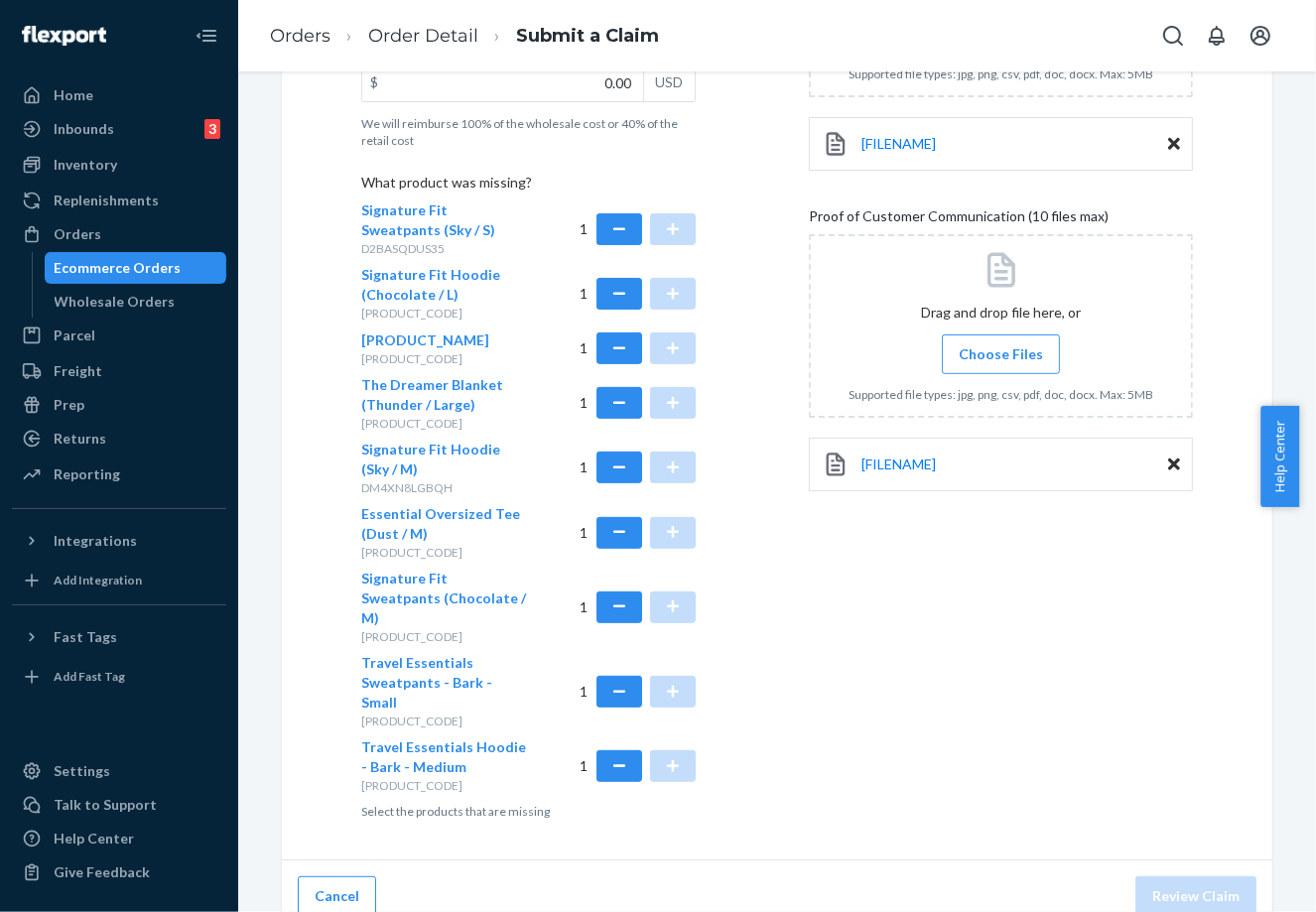 click on "Choose Files" at bounding box center (1000, 354) 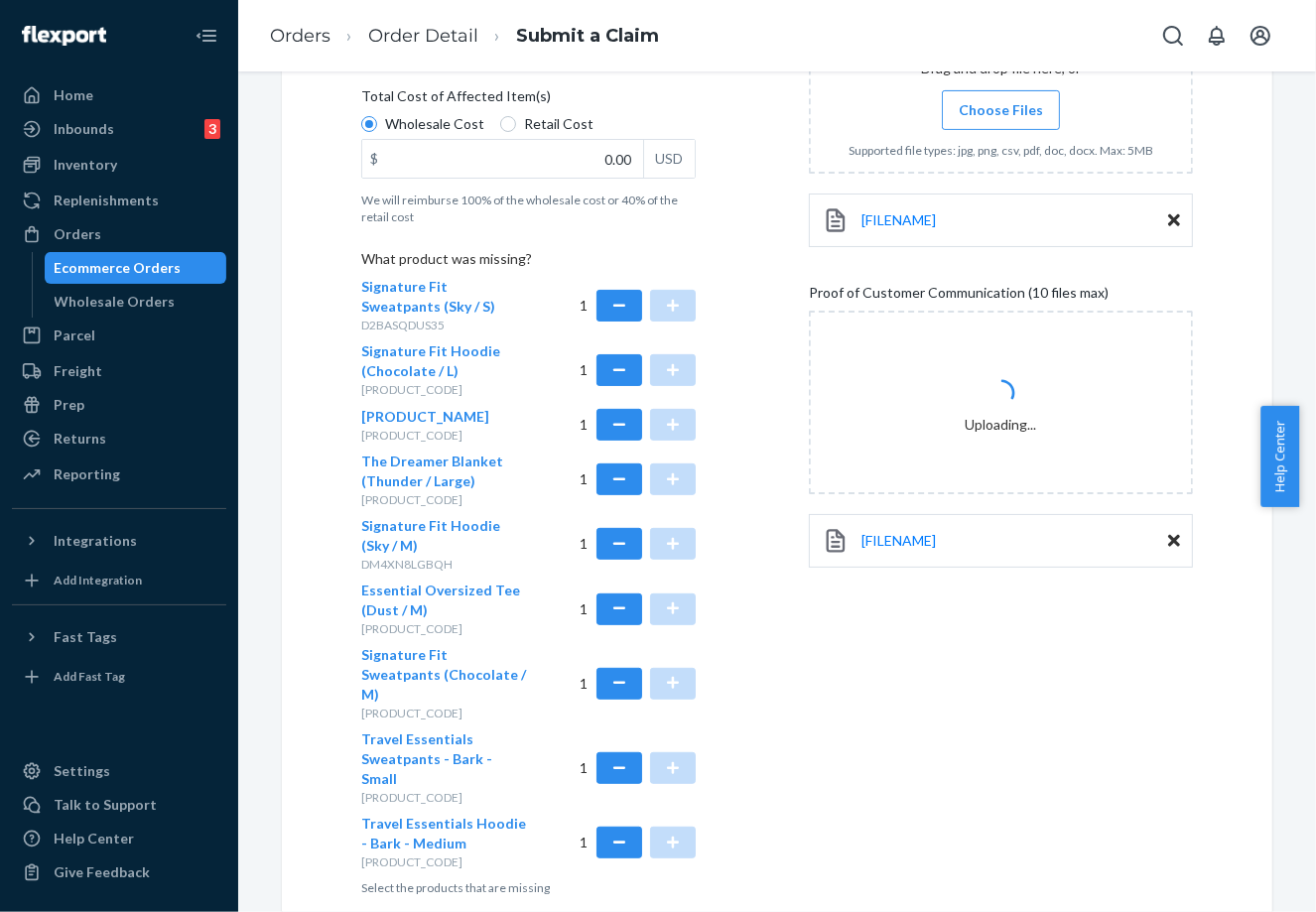 scroll, scrollTop: 426, scrollLeft: 0, axis: vertical 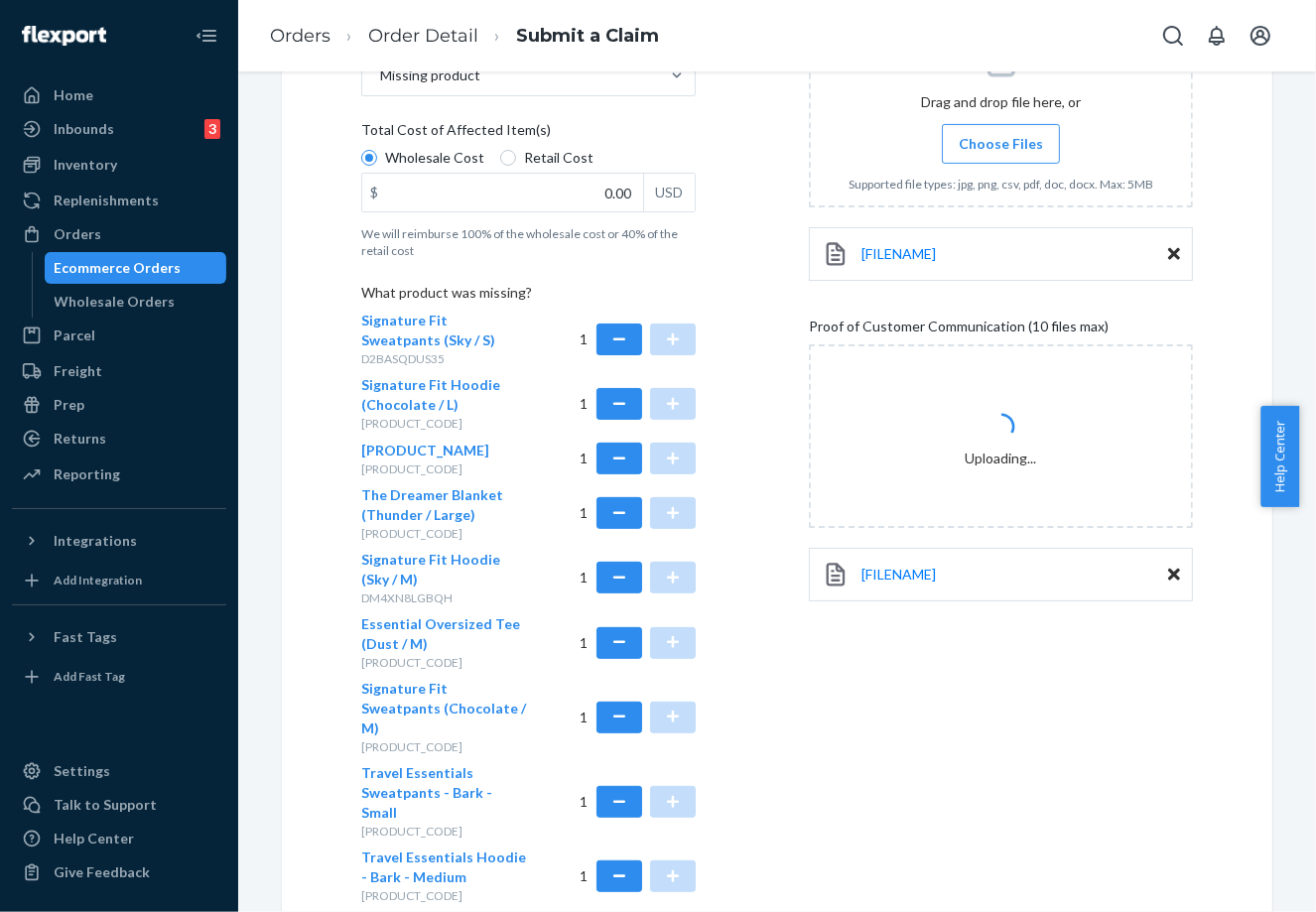 click on "Choose Files" at bounding box center [1000, 144] 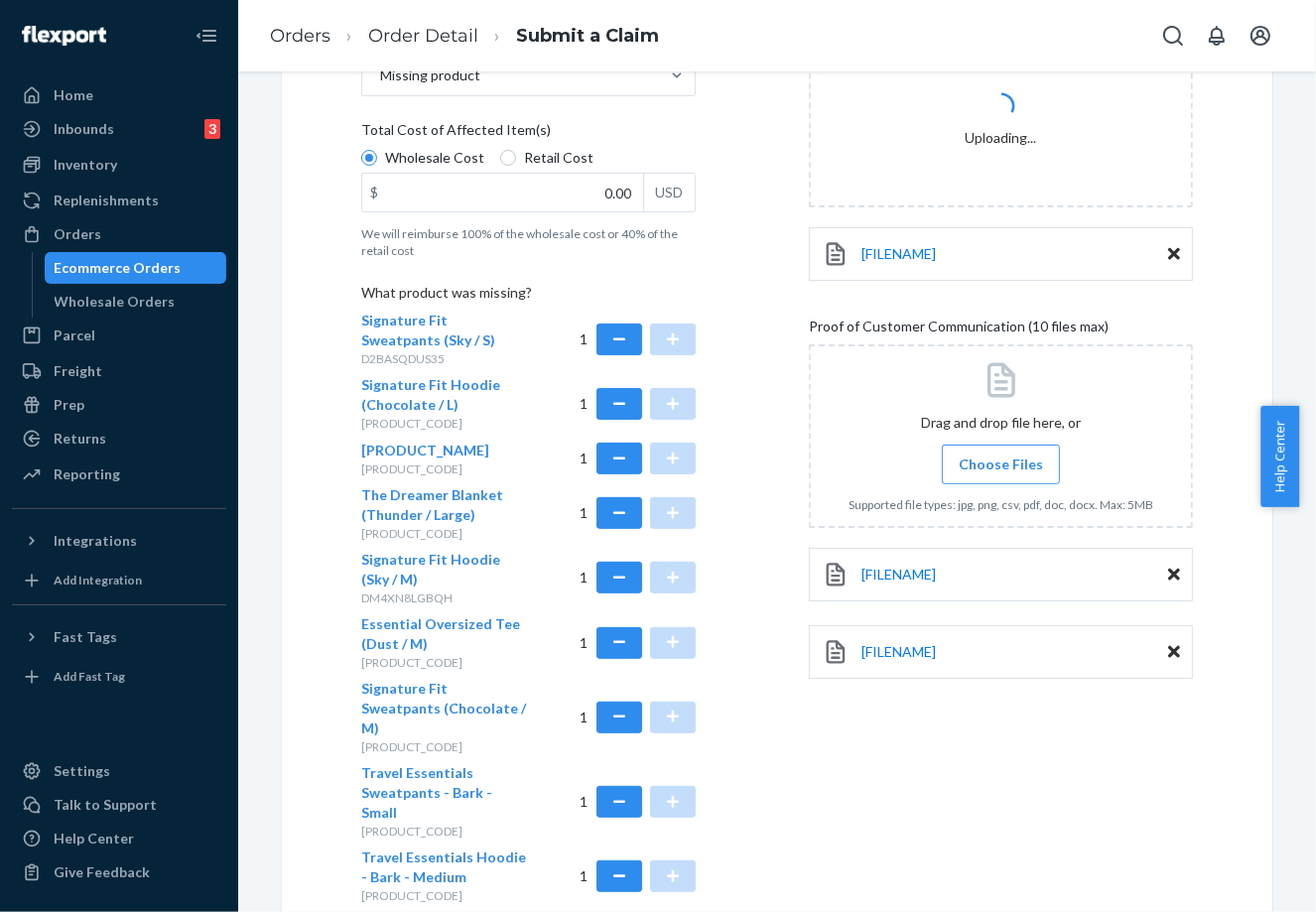 click on "Choose Files" at bounding box center (1000, 464) 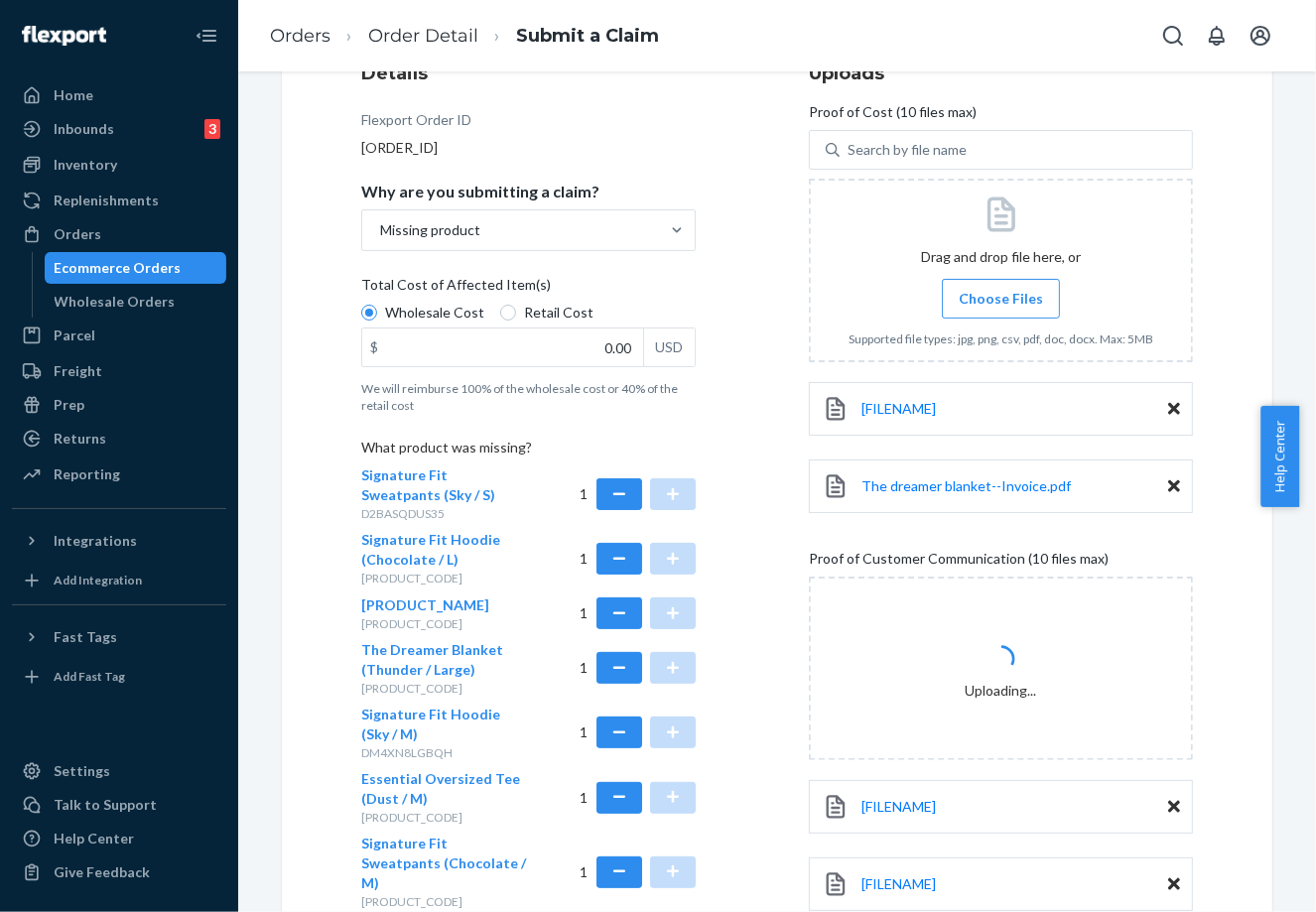 scroll, scrollTop: 205, scrollLeft: 0, axis: vertical 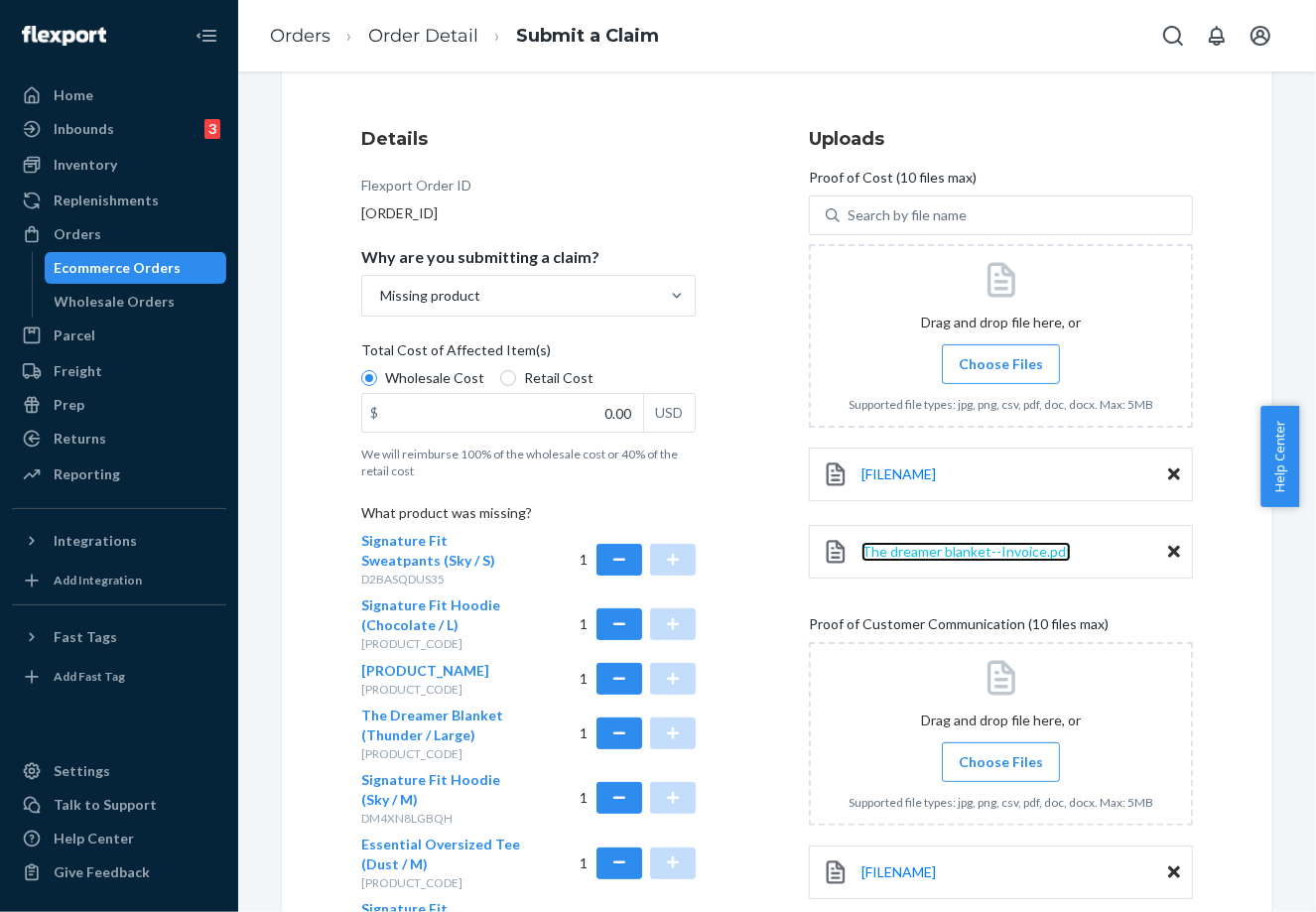 click on "The dreamer blanket--Invoice.pdf" at bounding box center [966, 551] 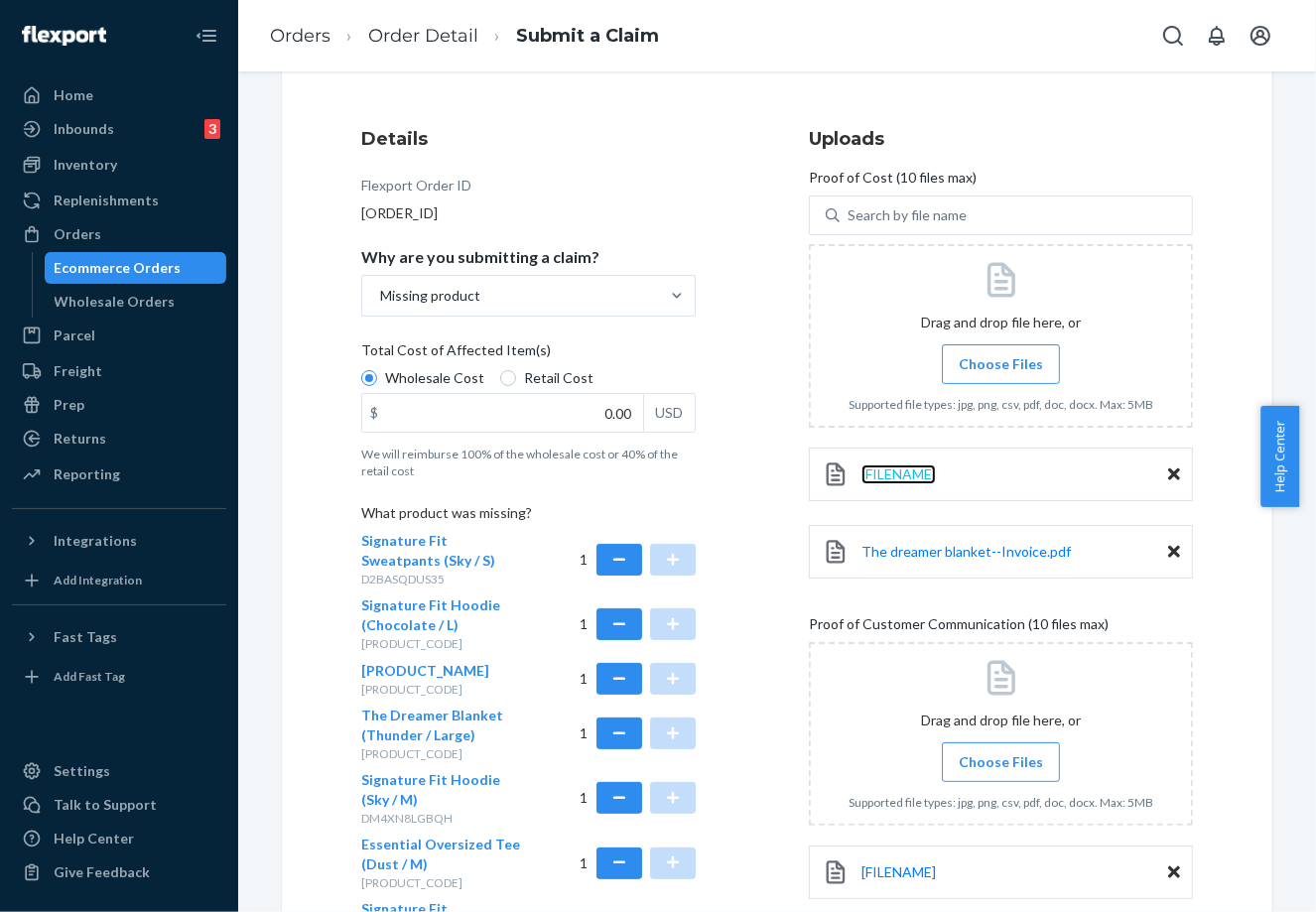 click on "[FILENAME]" at bounding box center [898, 473] 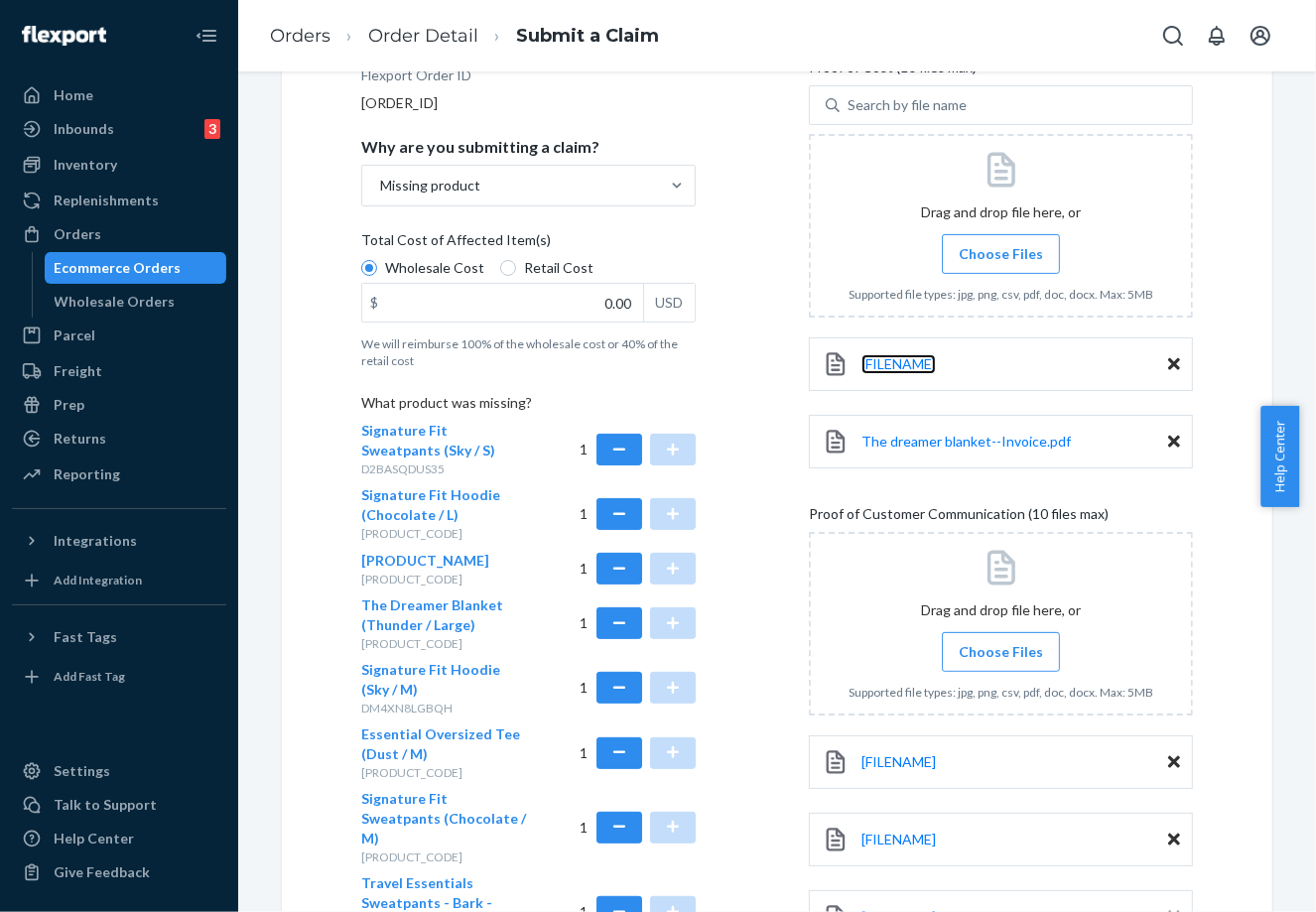 scroll, scrollTop: 426, scrollLeft: 0, axis: vertical 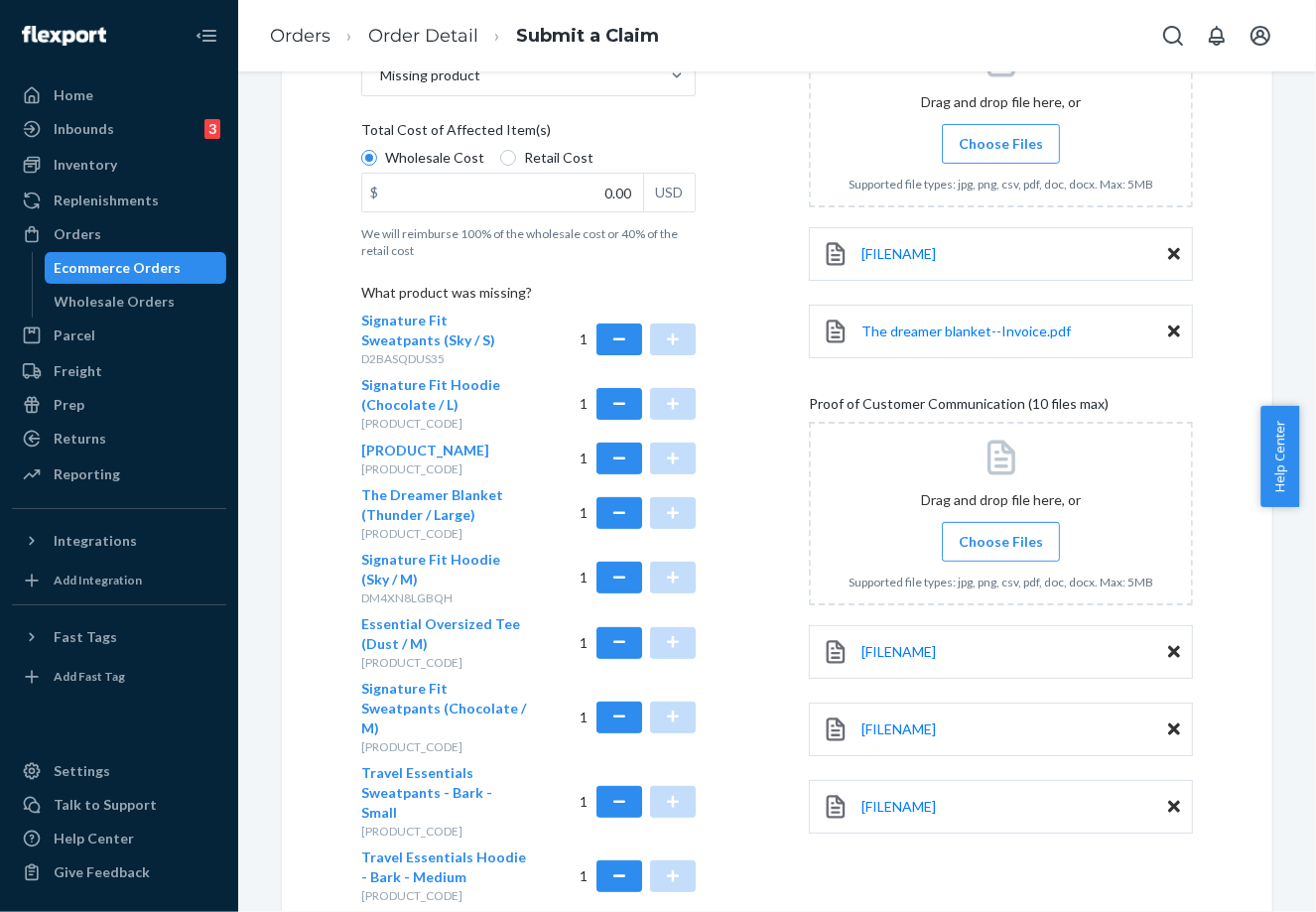 click on "Choose Files" at bounding box center (1000, 144) 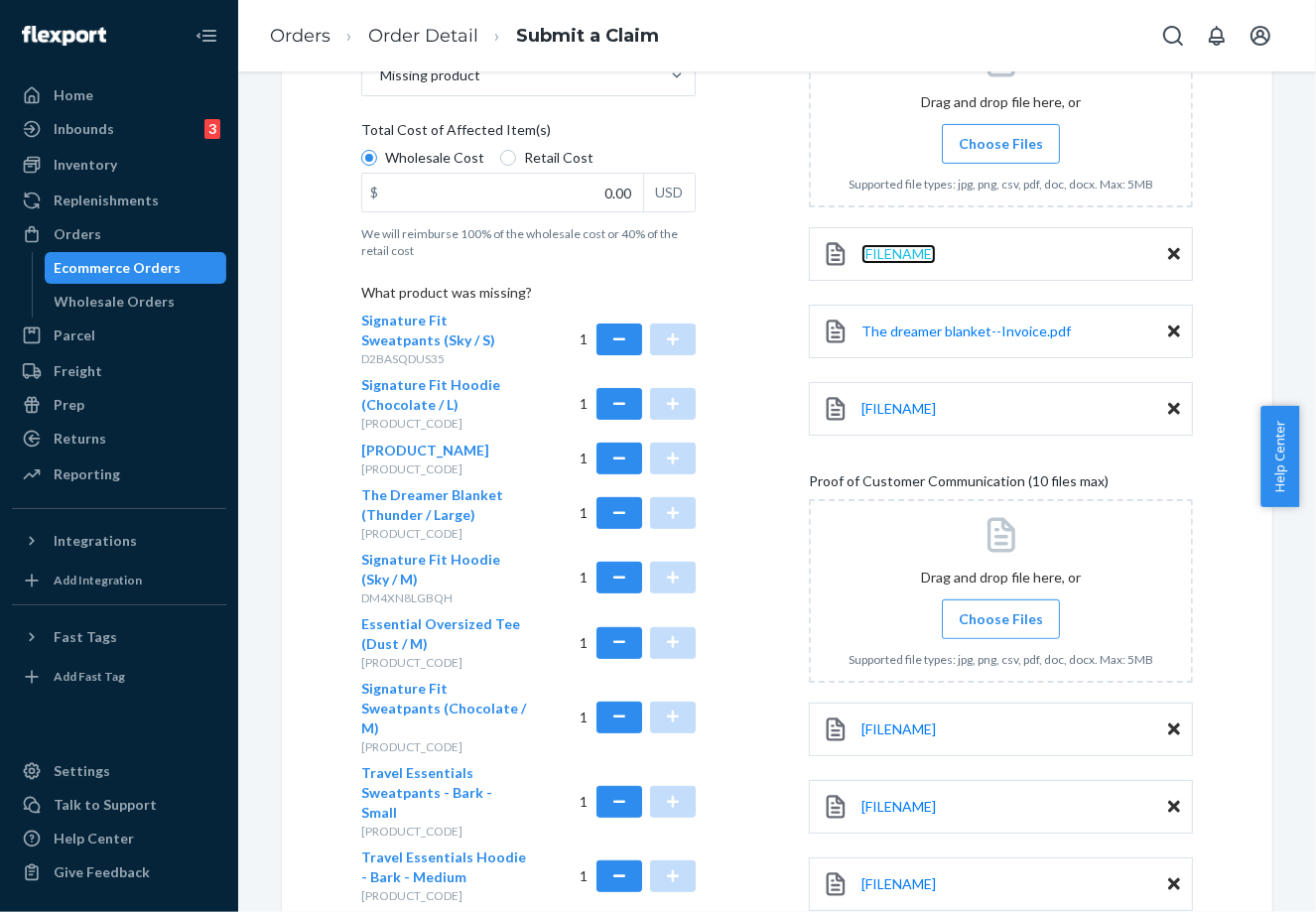 click on "[FILENAME]" at bounding box center (898, 253) 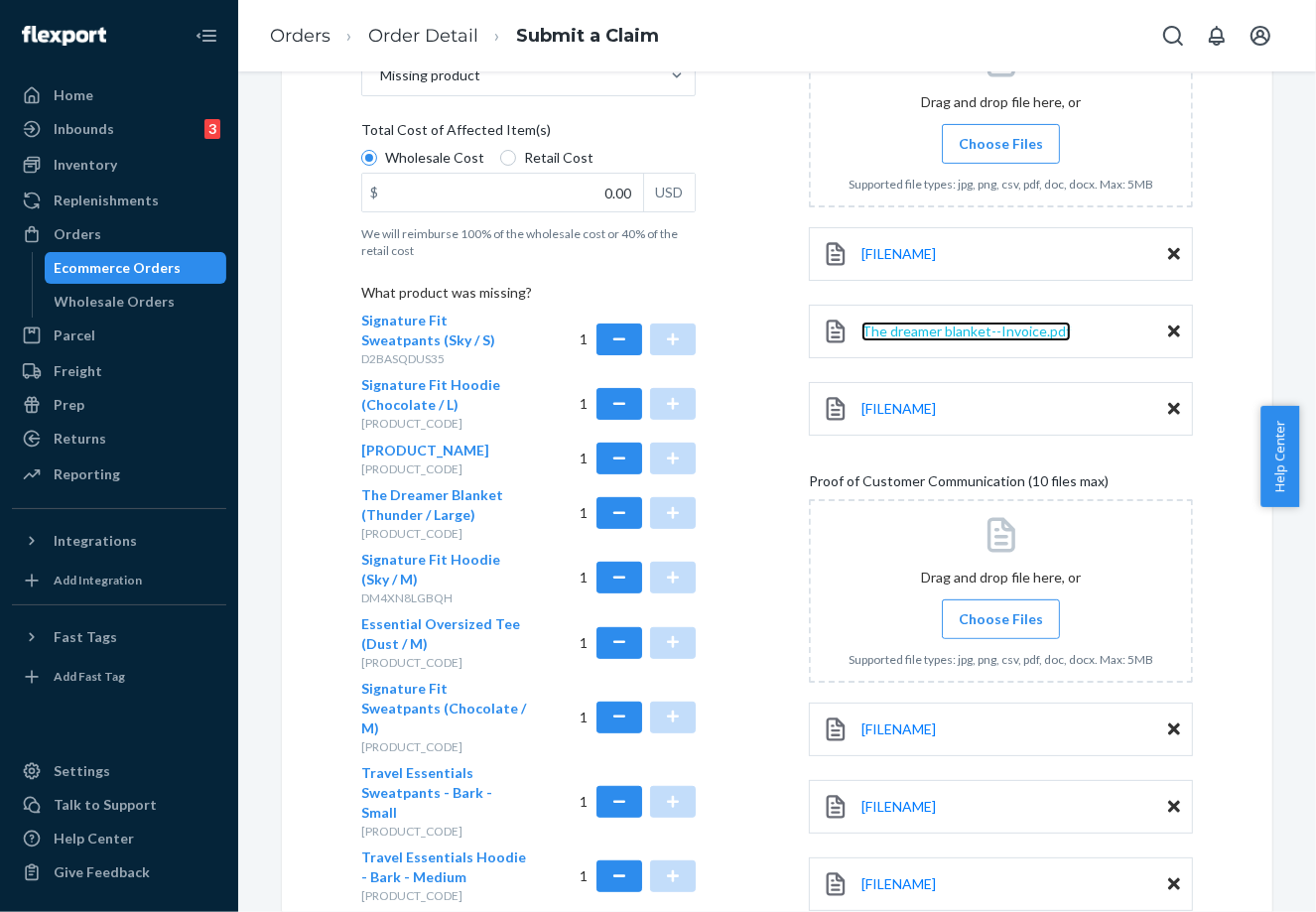 click on "The dreamer blanket--Invoice.pdf" at bounding box center [966, 330] 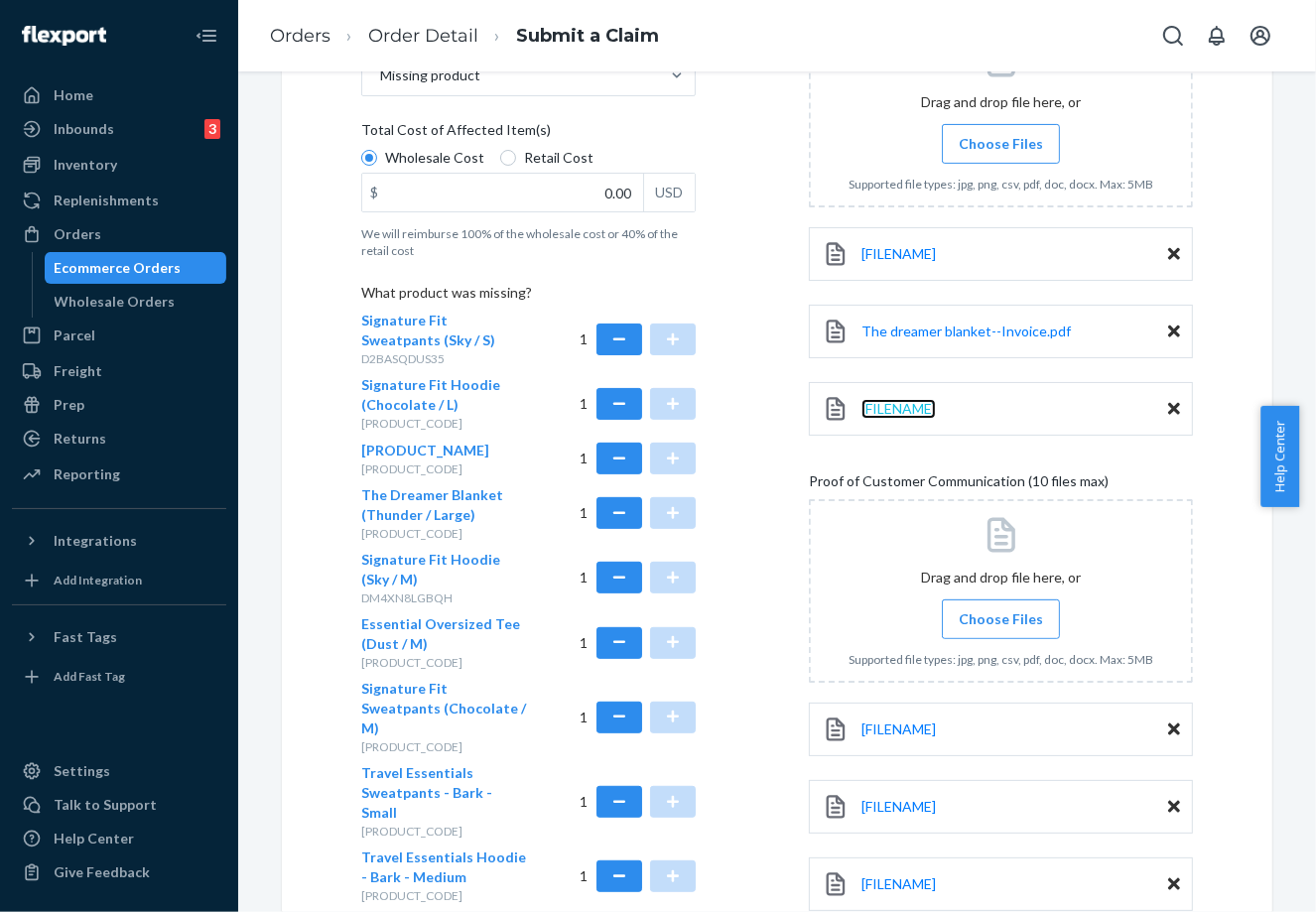 click on "[FILENAME]" at bounding box center [898, 408] 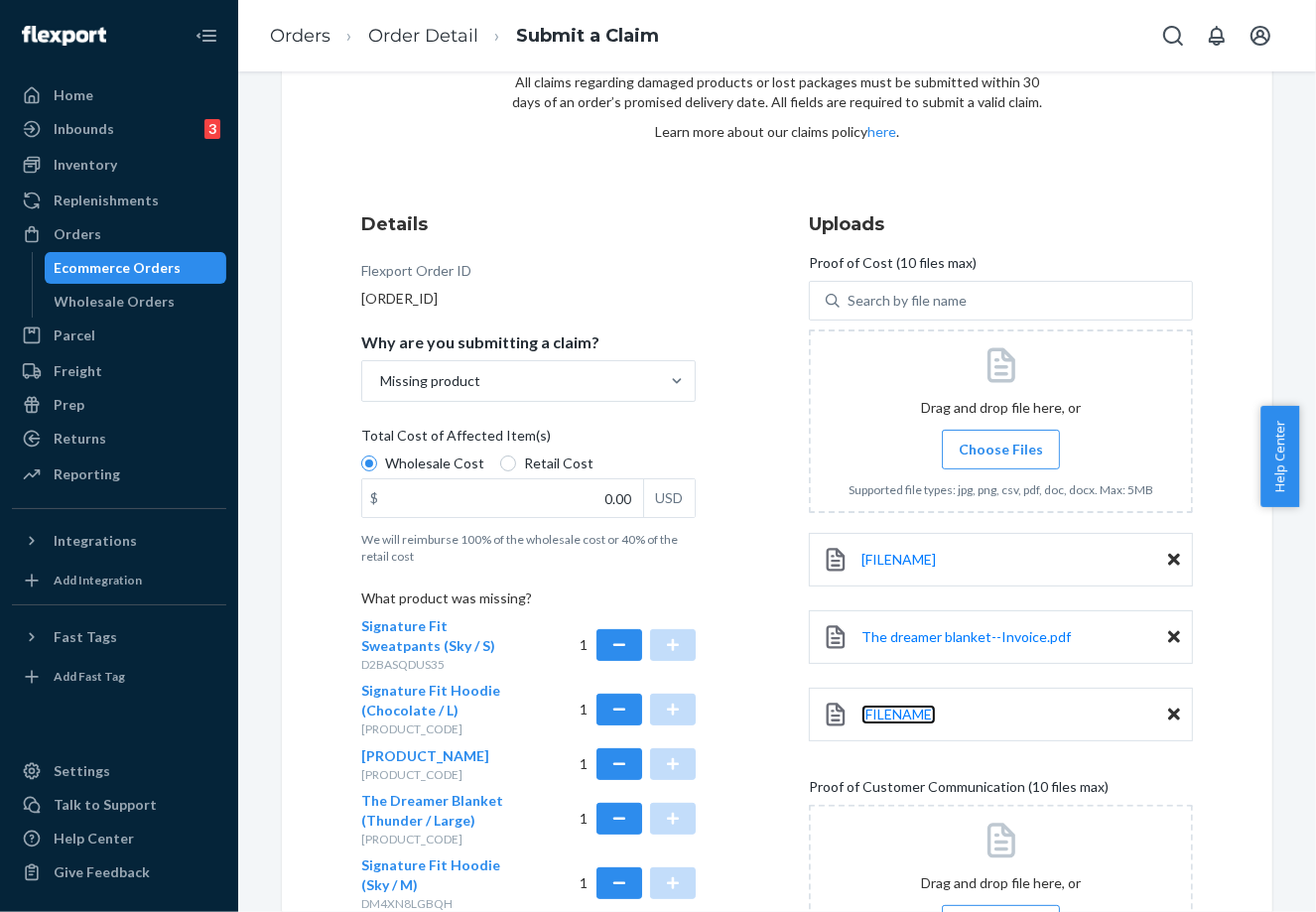 scroll, scrollTop: 0, scrollLeft: 0, axis: both 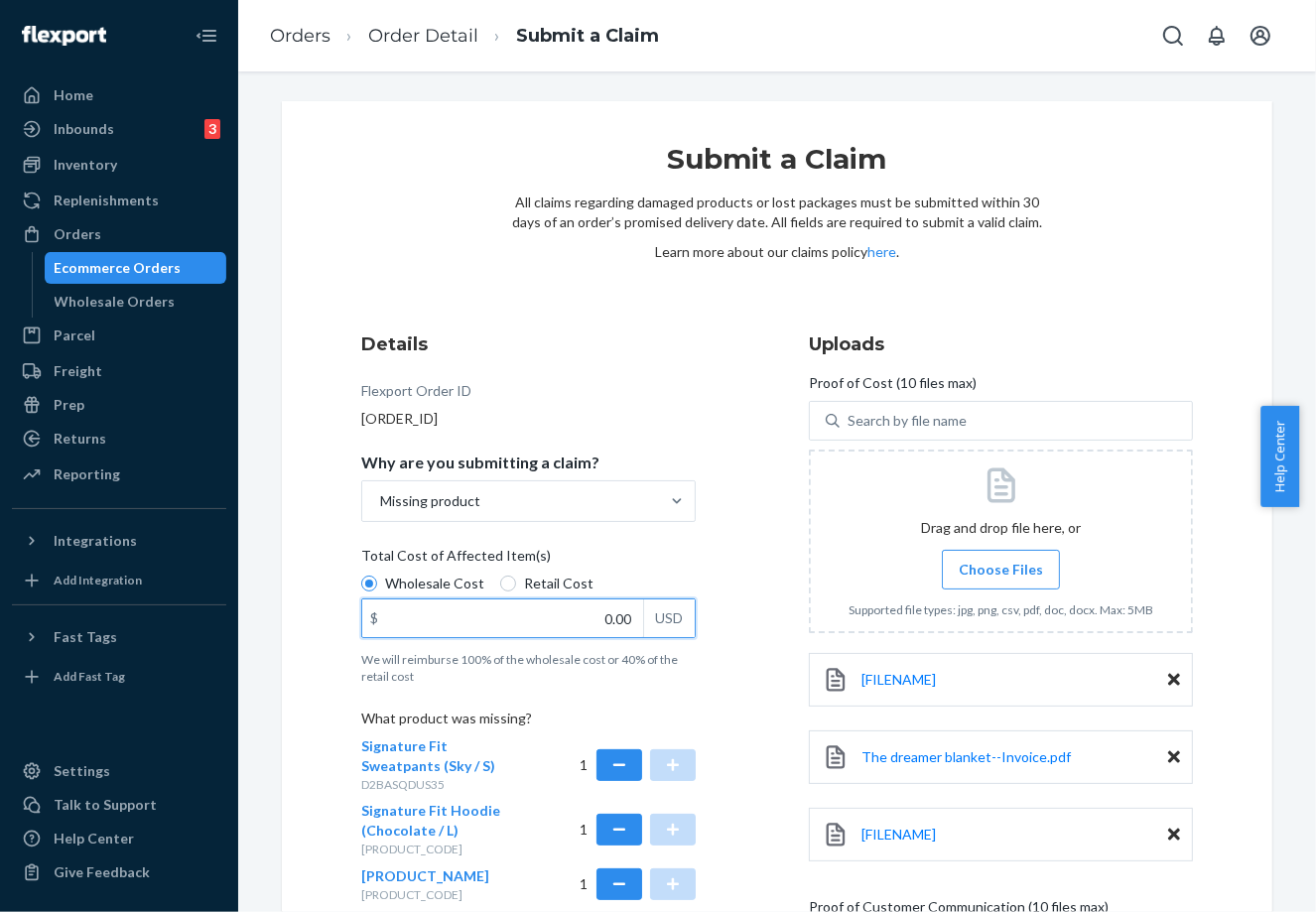 click on "0.00" at bounding box center (502, 618) 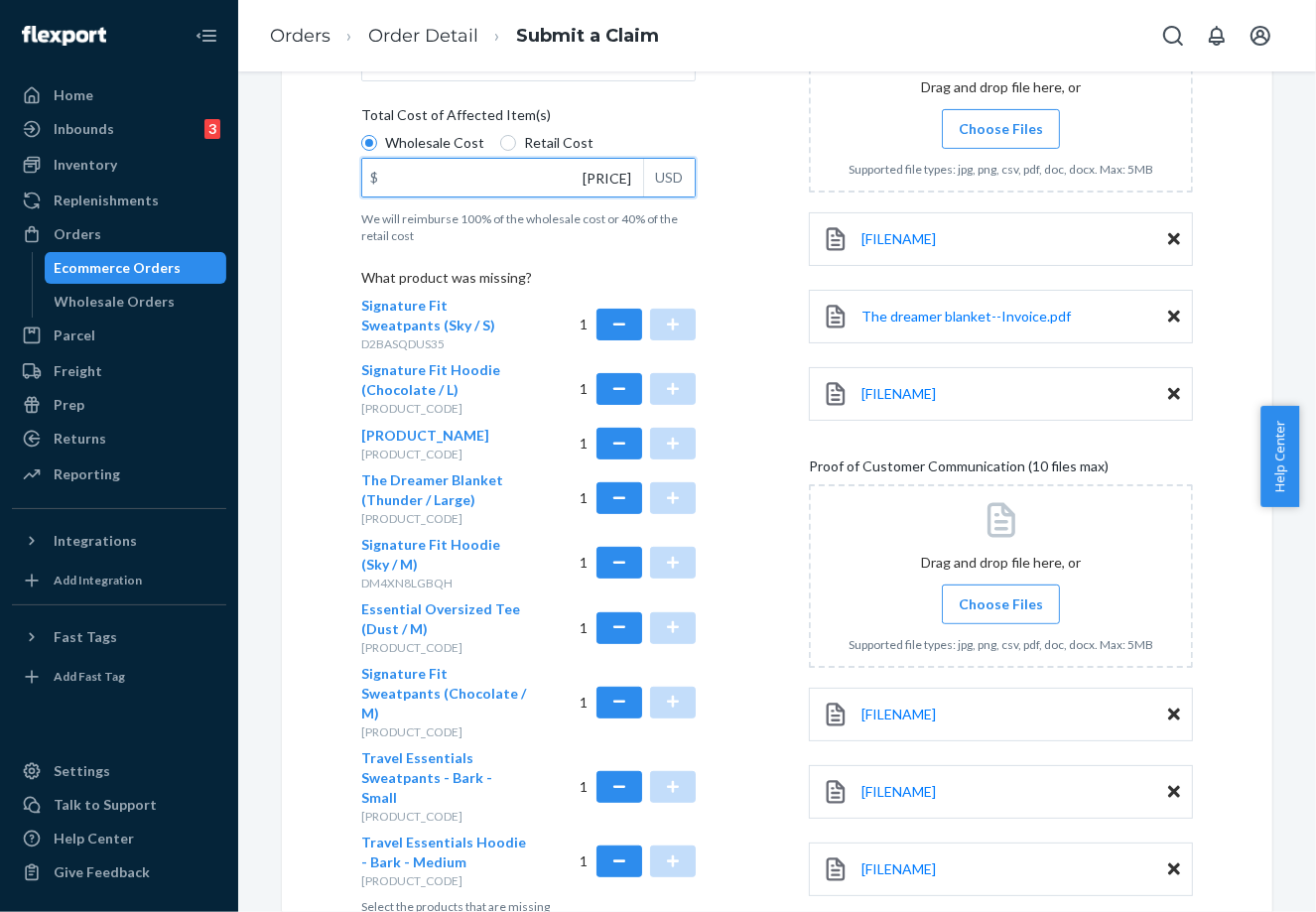 scroll, scrollTop: 556, scrollLeft: 0, axis: vertical 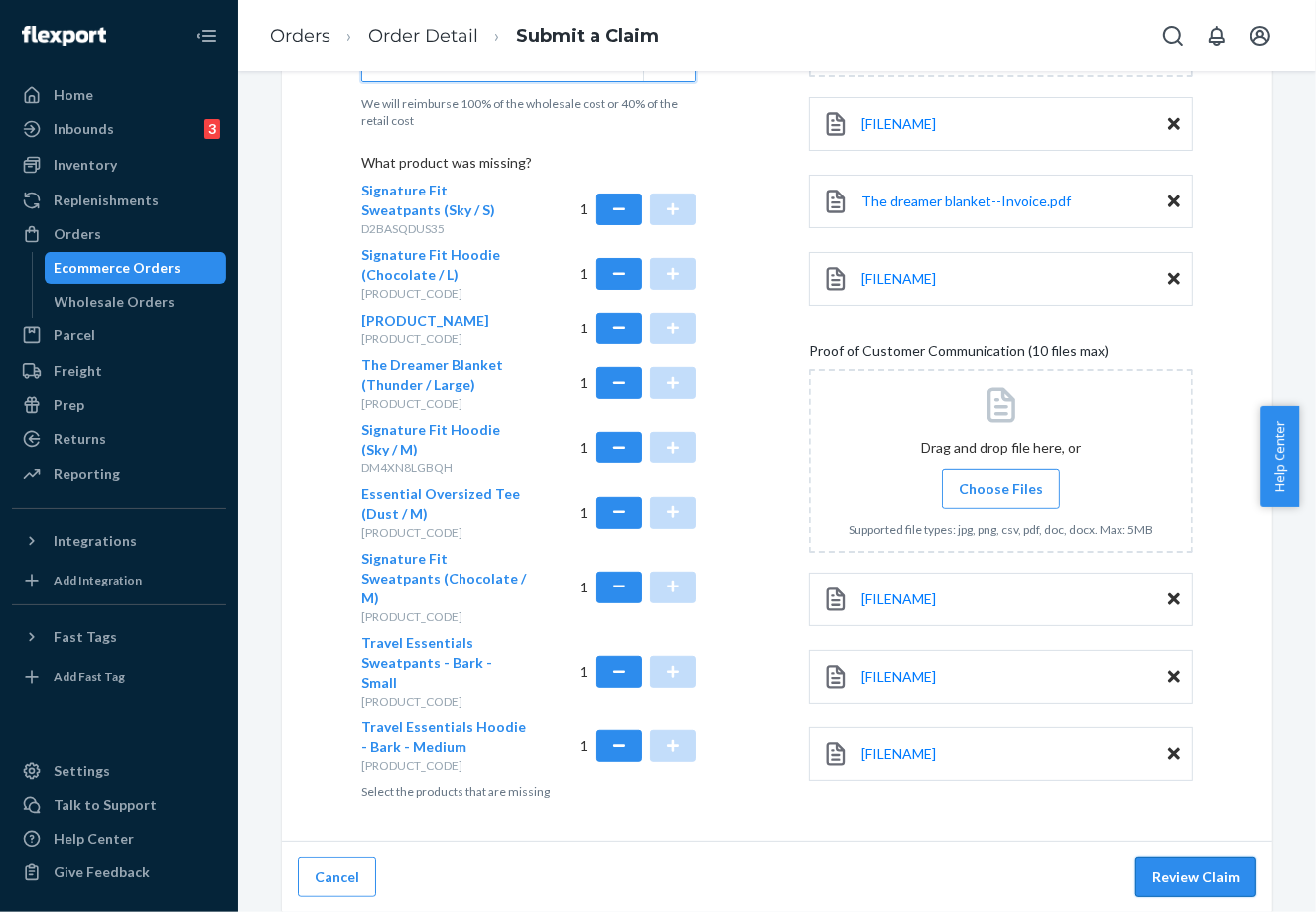 type on "[PRICE]" 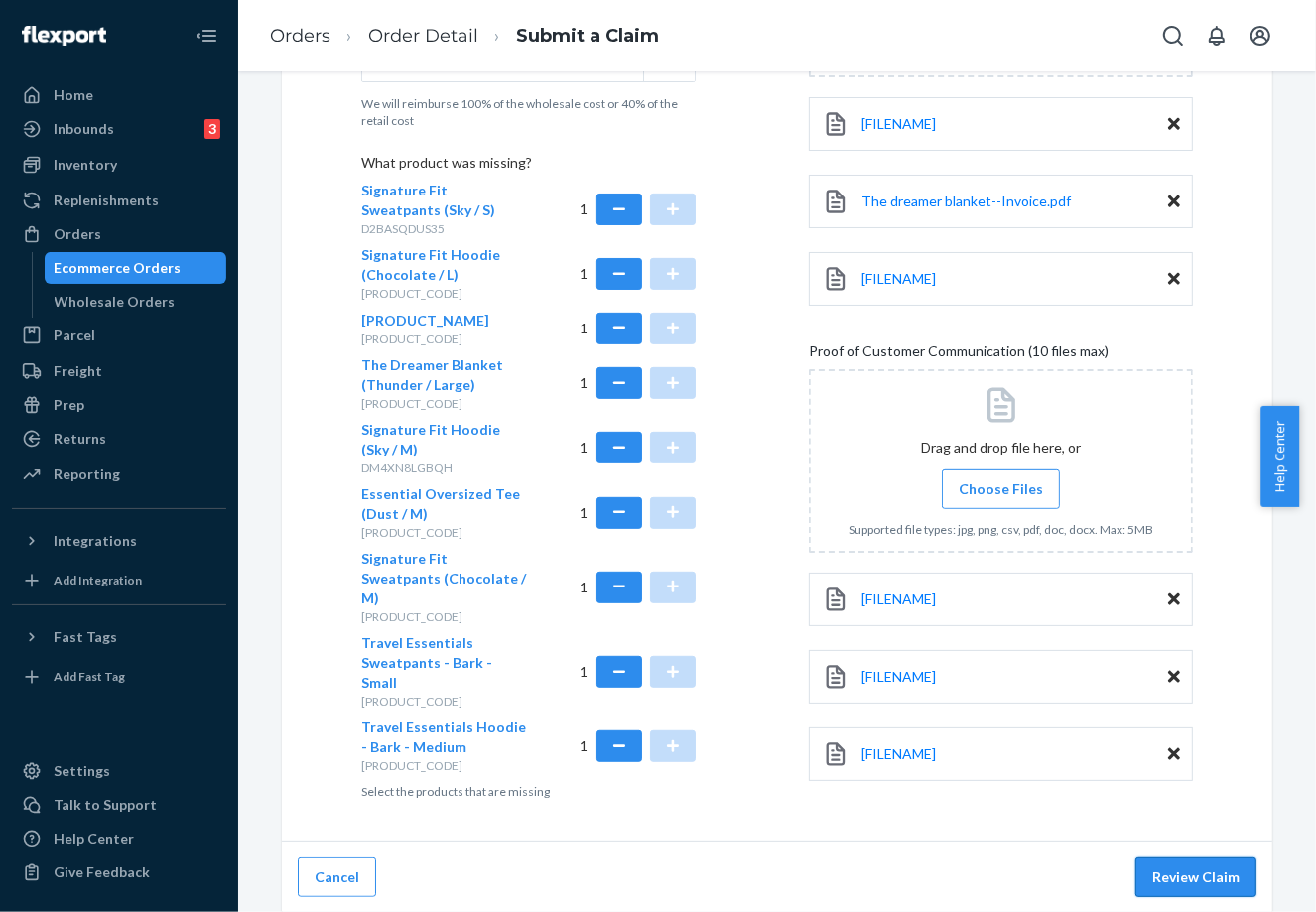 click on "Review Claim" at bounding box center [1196, 877] 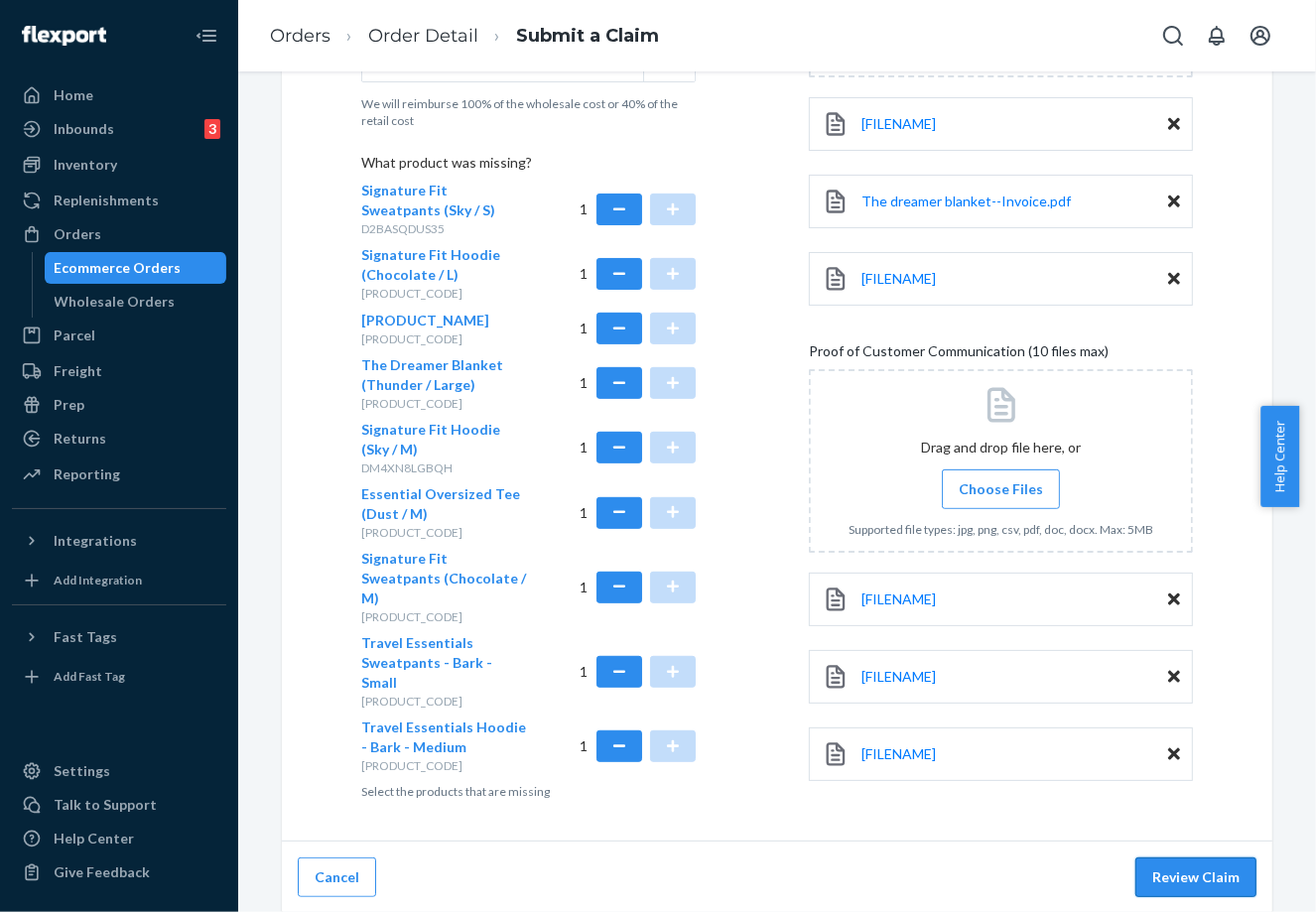 click on "Review Claim" at bounding box center [1196, 877] 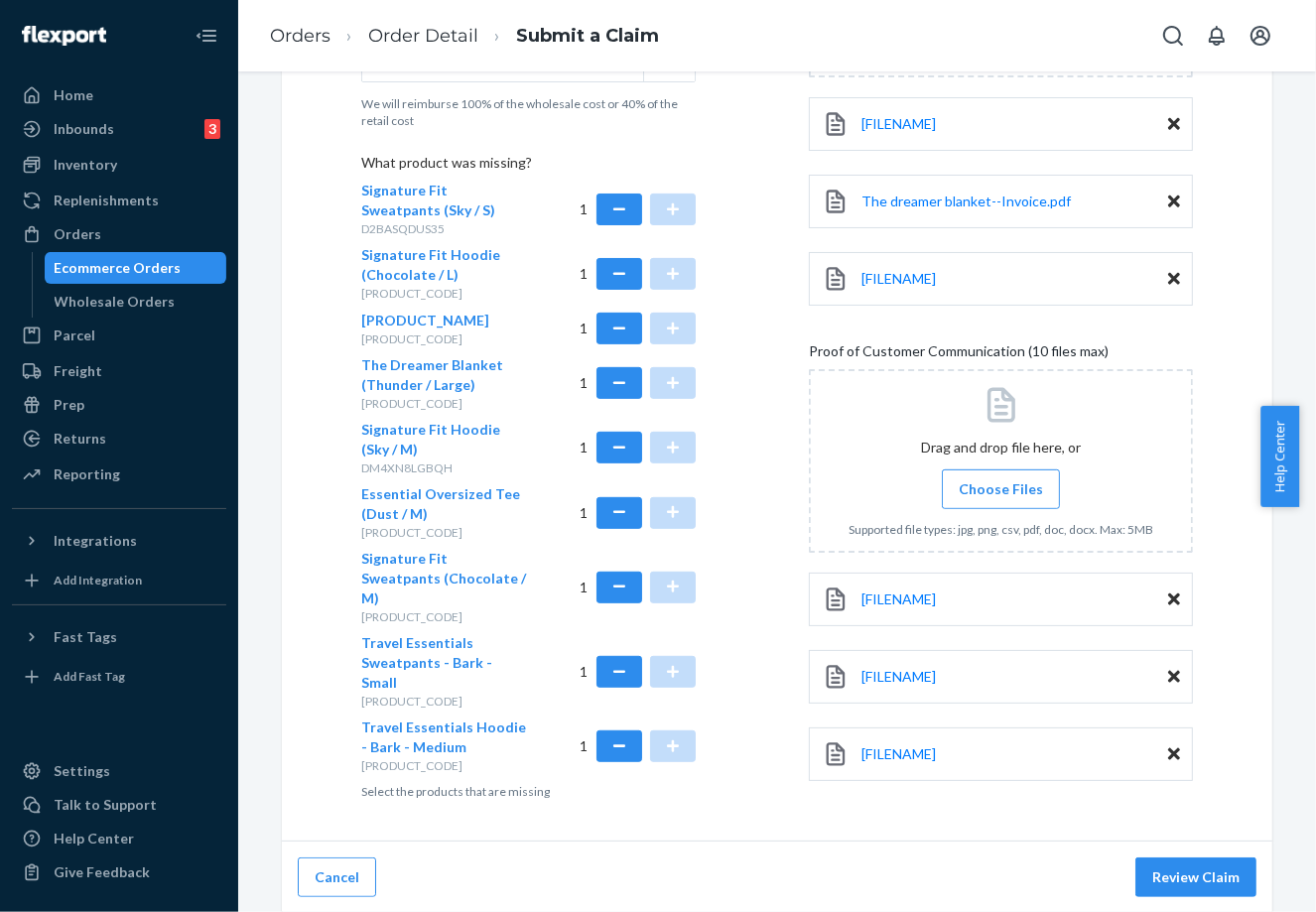 scroll, scrollTop: 141, scrollLeft: 0, axis: vertical 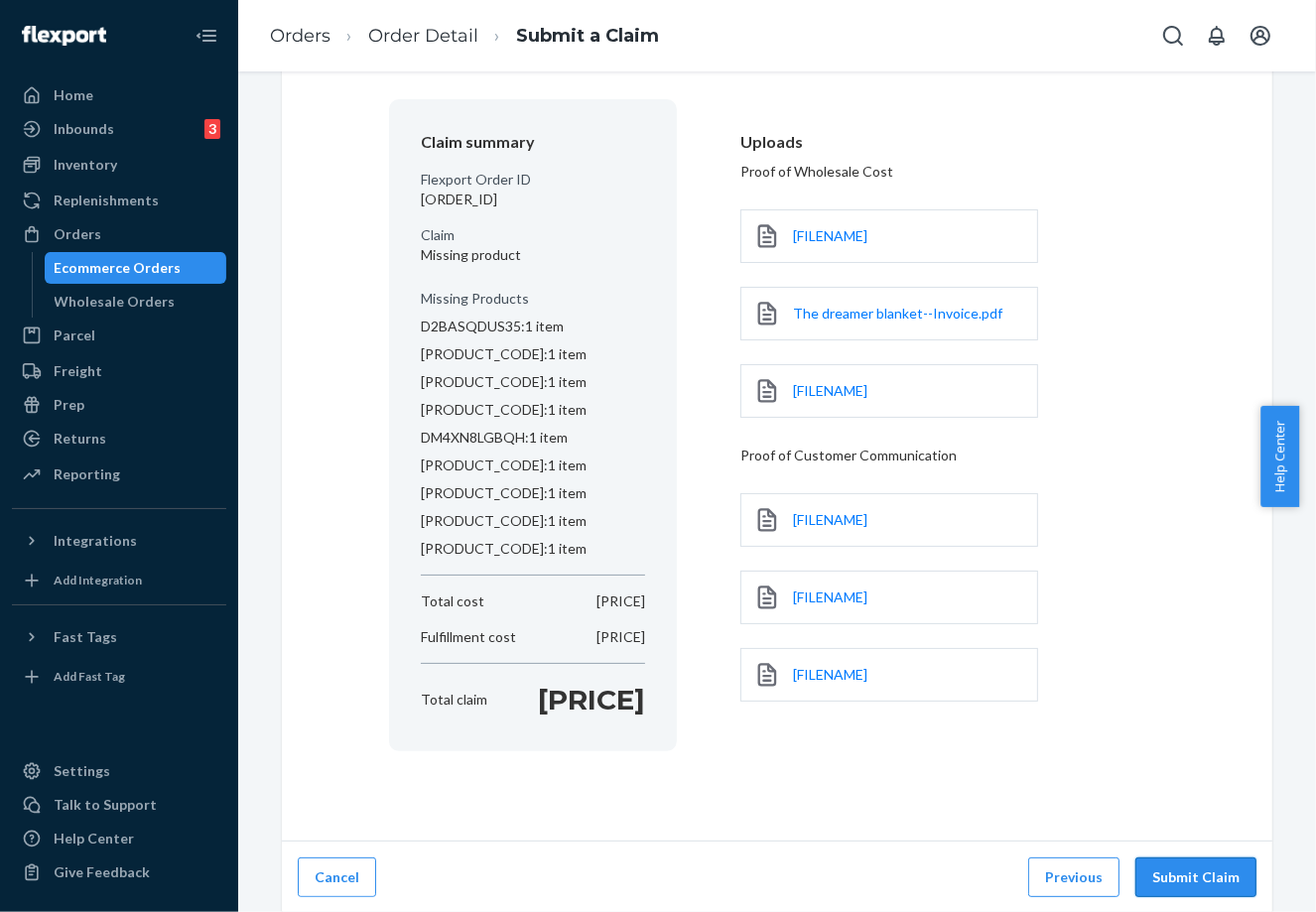 click on "Submit Claim" at bounding box center (1196, 877) 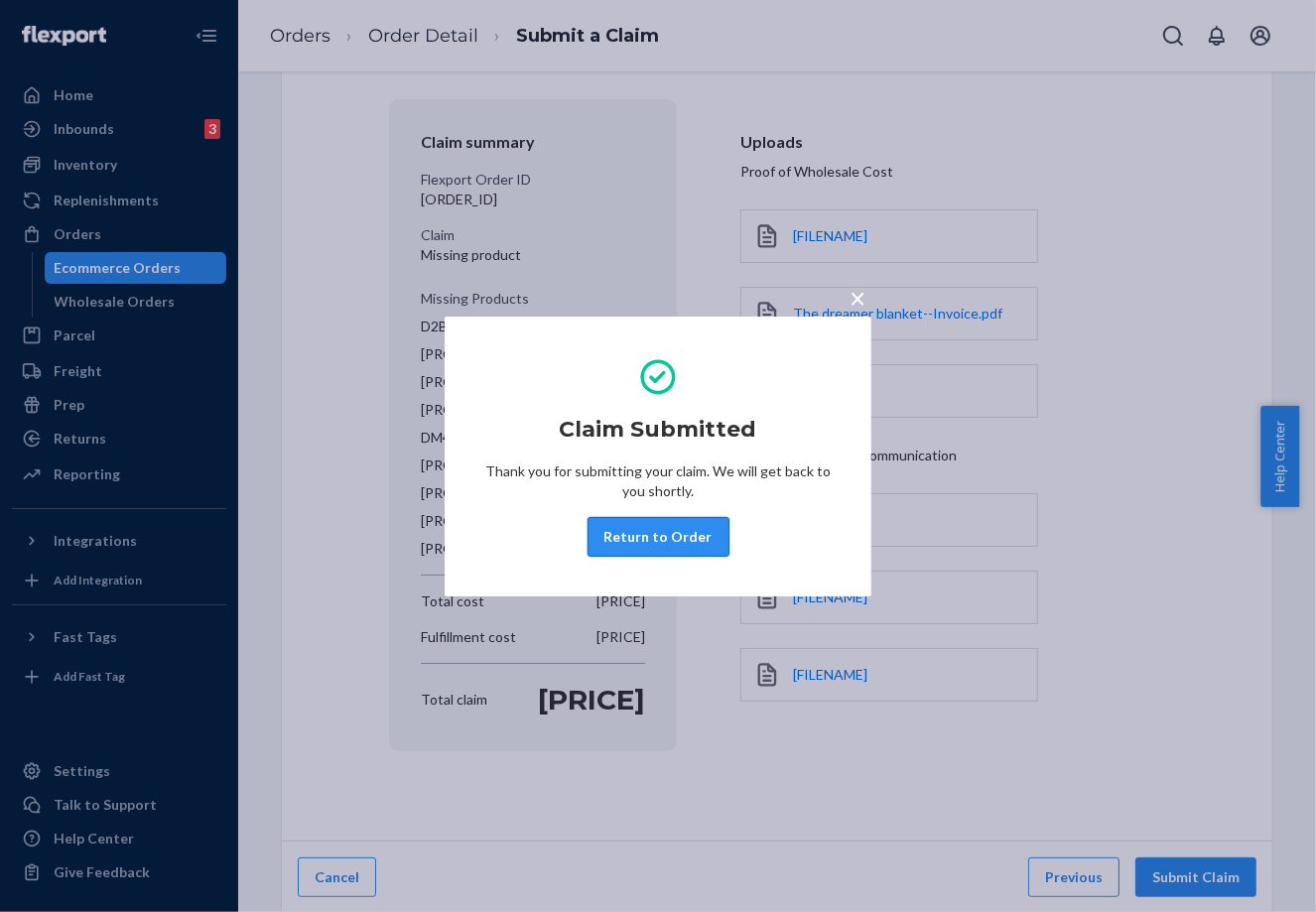 click on "Return to Order" at bounding box center [658, 537] 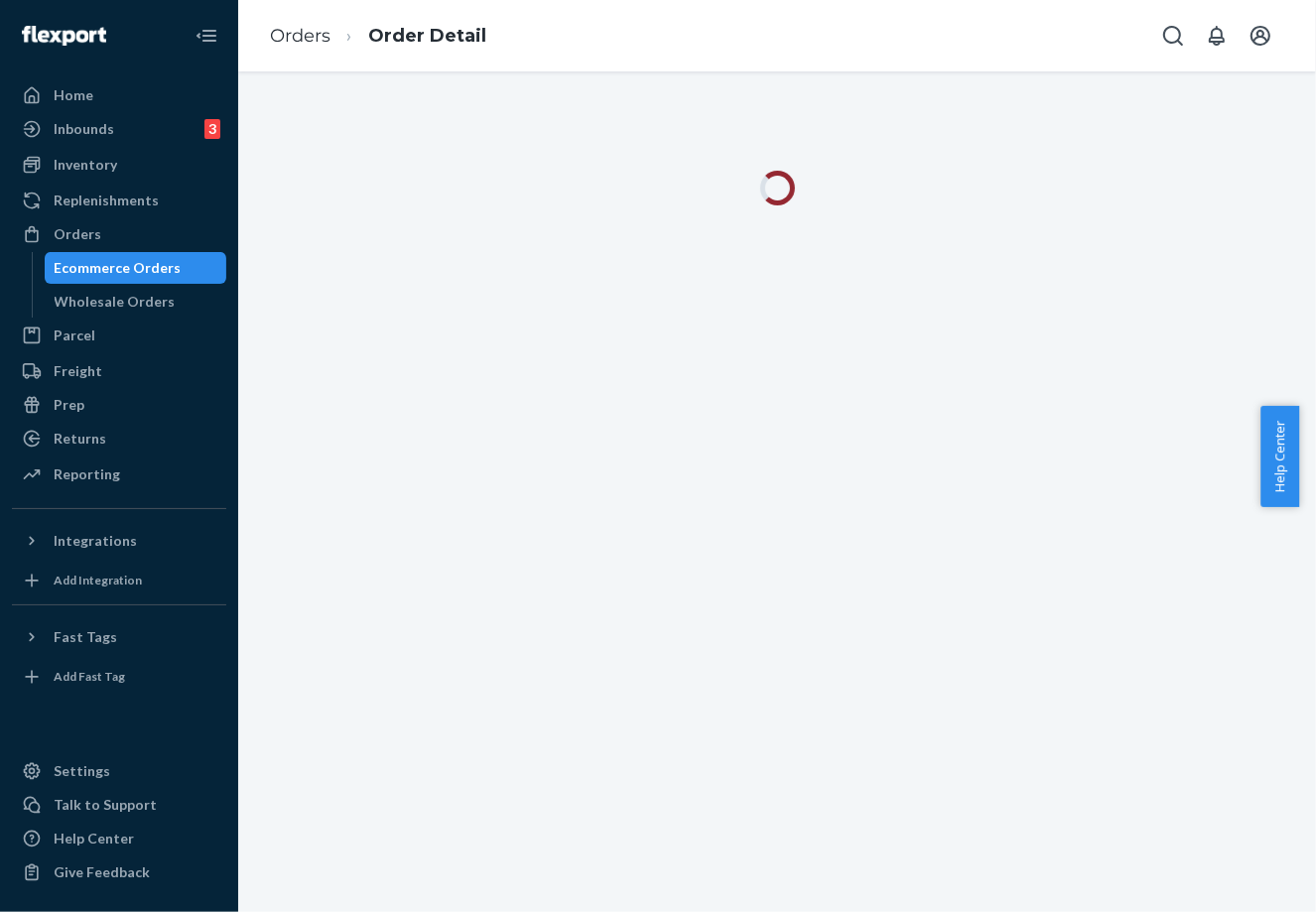 scroll, scrollTop: 0, scrollLeft: 0, axis: both 